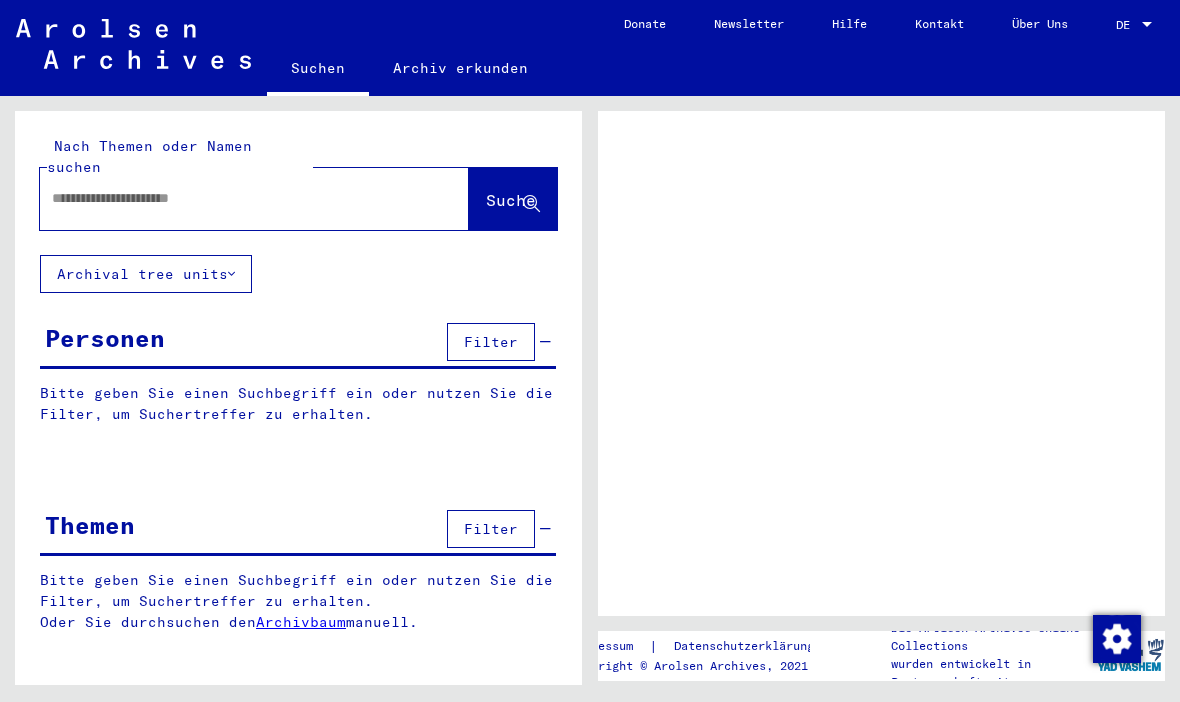 scroll, scrollTop: 0, scrollLeft: 0, axis: both 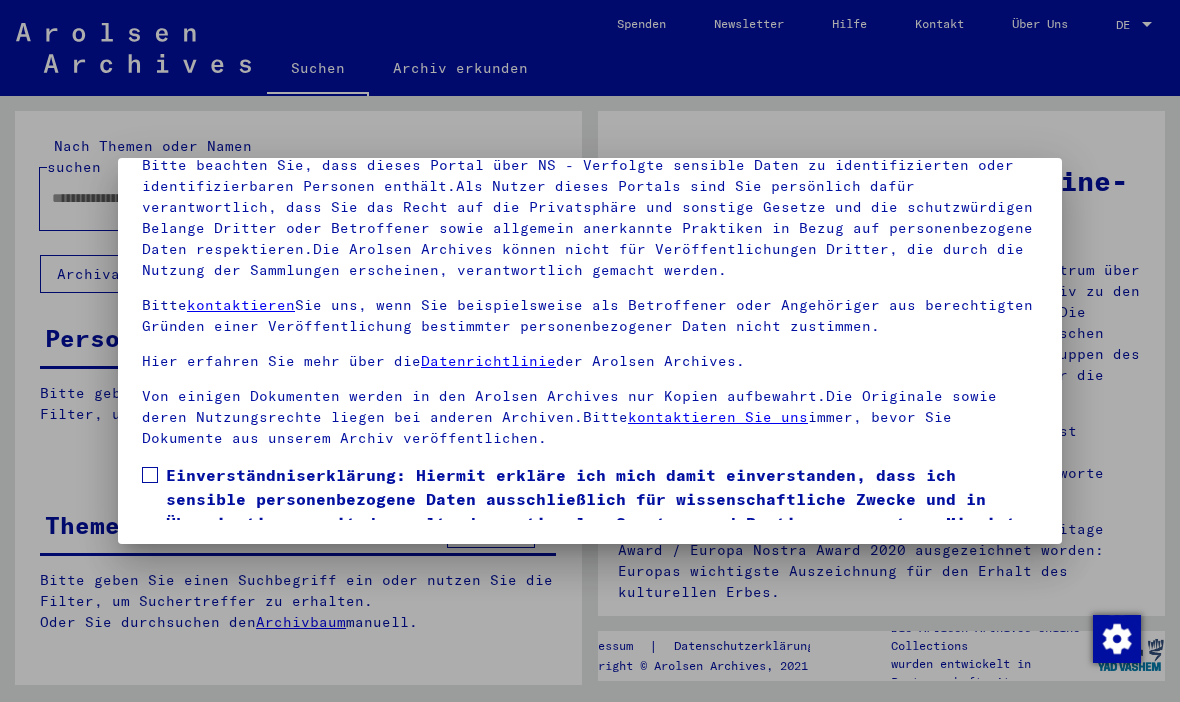 click on "Bitte beachten Sie, dass dieses Portal über NS - Verfolgte sensible Daten zu identifizierten oder identifizierbaren Personen enthält.Als Nutzer dieses Portals sind Sie persönlich dafür verantwortlich, dass Sie das Recht auf die Privatsphäre und sonstige Gesetze und die schutzwürdigen Belange Dritter oder Betroffener sowie allgemein anerkannte Praktiken in Bezug auf personenbezogene Daten respektieren.Die Arolsen Archives können nicht für Veröffentlichungen Dritter, die durch die Nutzung der Sammlungen erscheinen, verantwortlich gemacht werden." at bounding box center [590, 218] 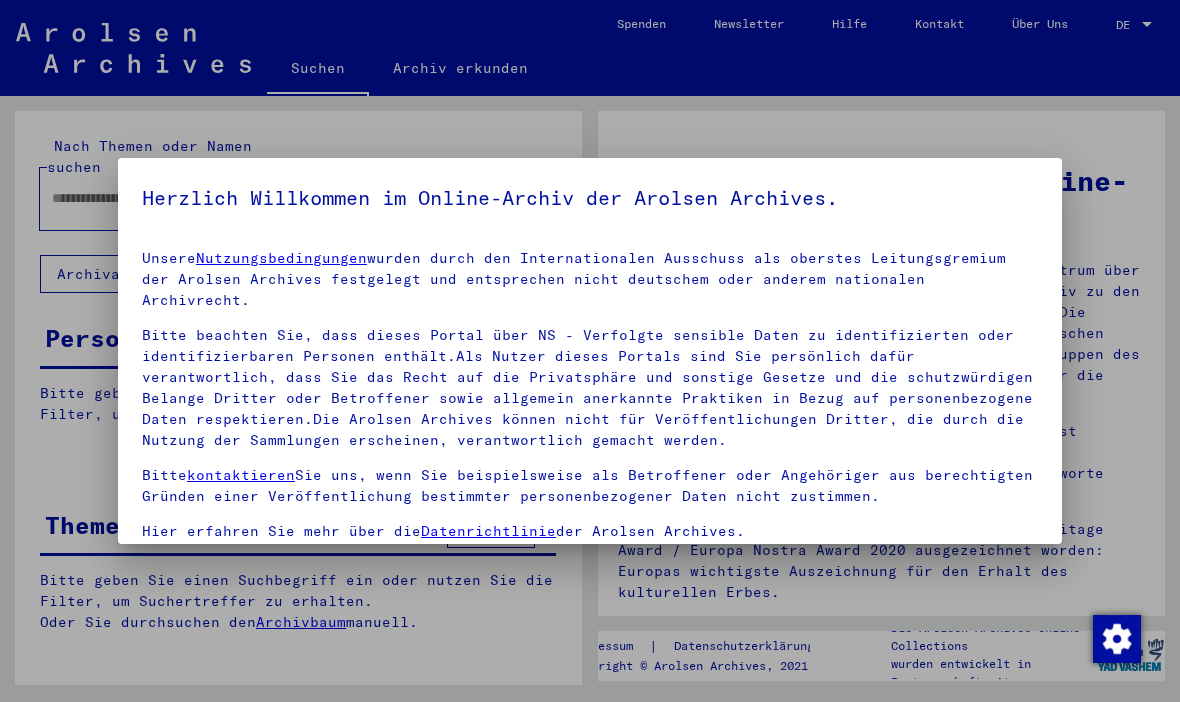 click at bounding box center (590, 351) 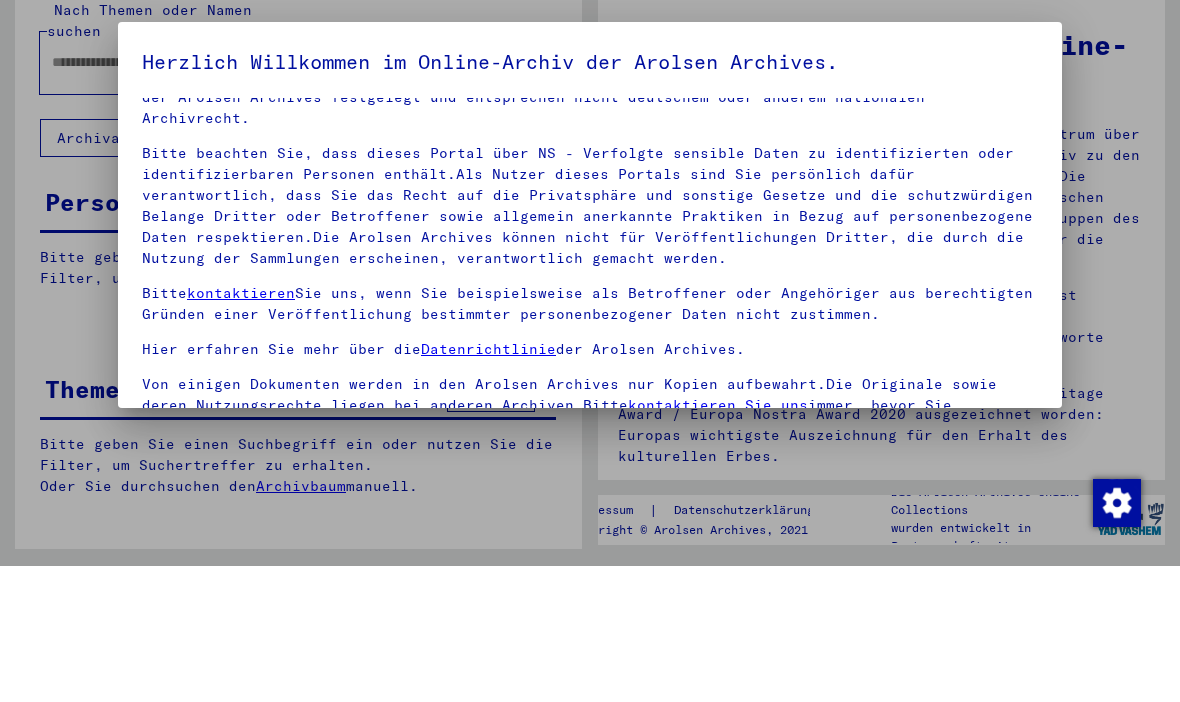 scroll, scrollTop: 45, scrollLeft: 0, axis: vertical 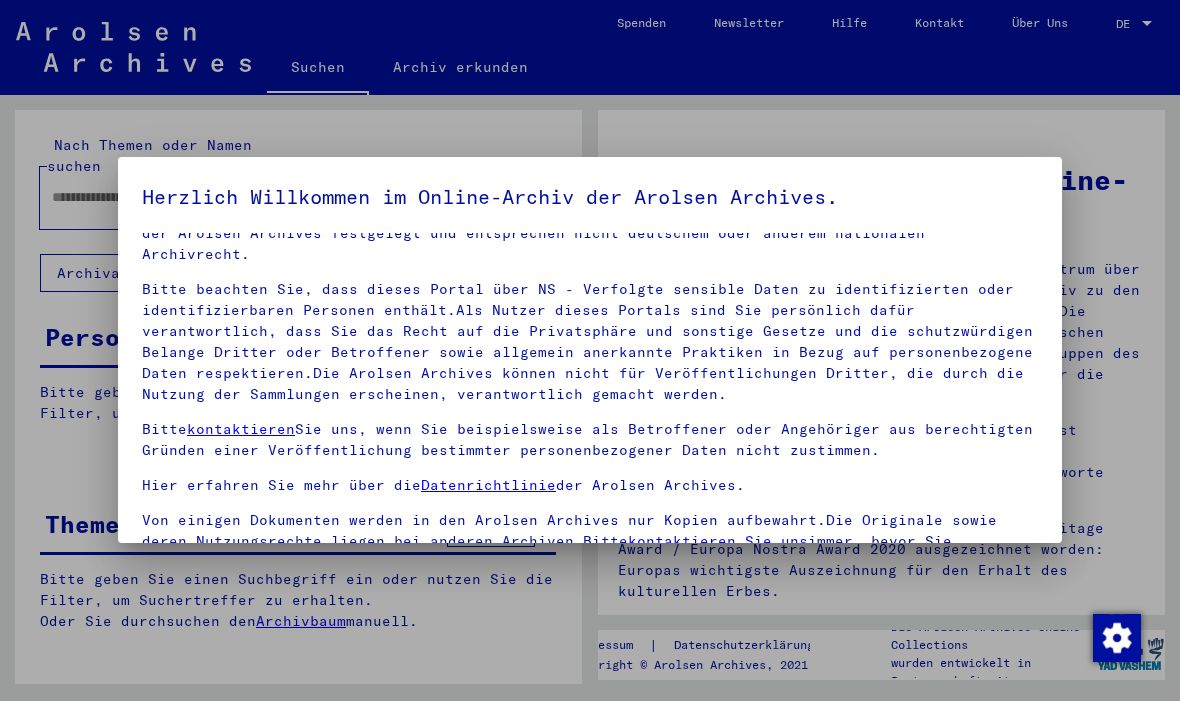 click at bounding box center [1117, 639] 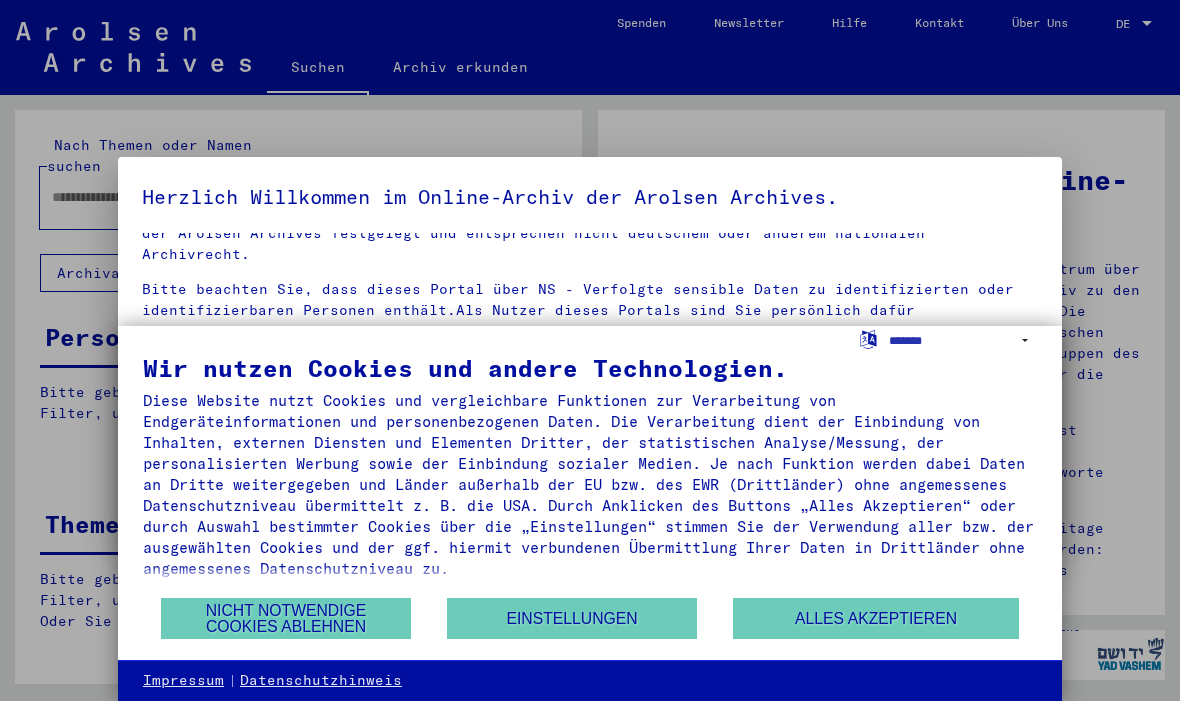 click on "Alles akzeptieren" at bounding box center [876, 619] 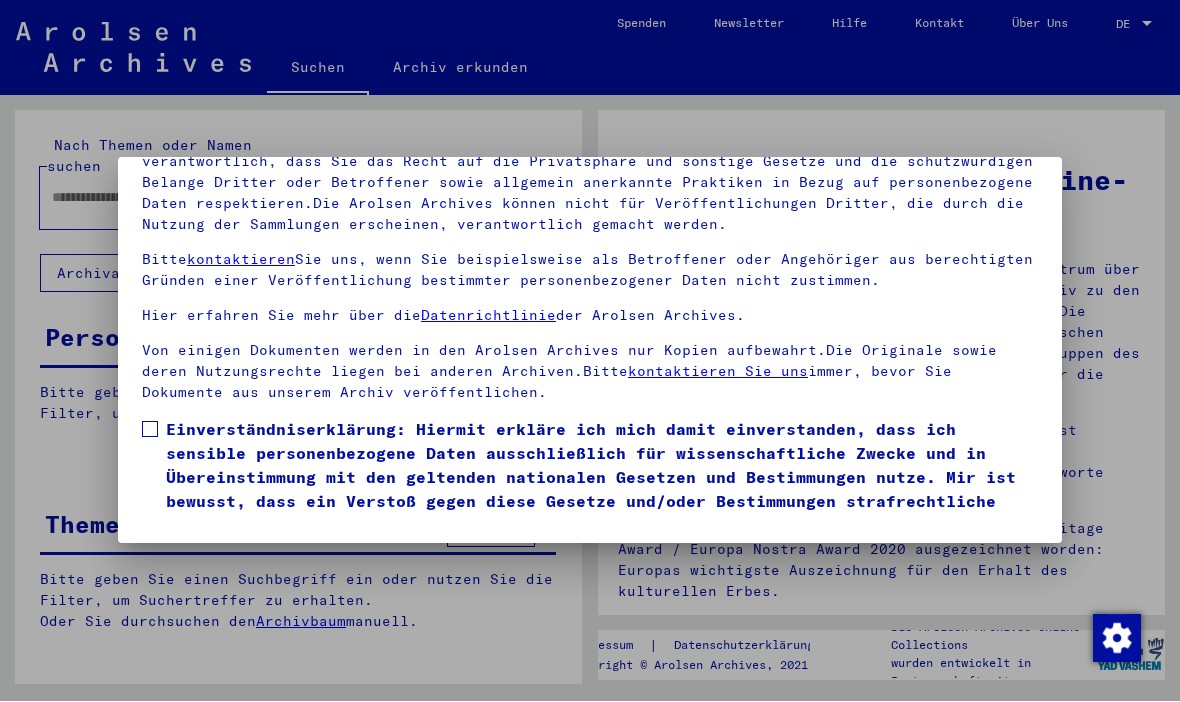 scroll, scrollTop: 215, scrollLeft: 0, axis: vertical 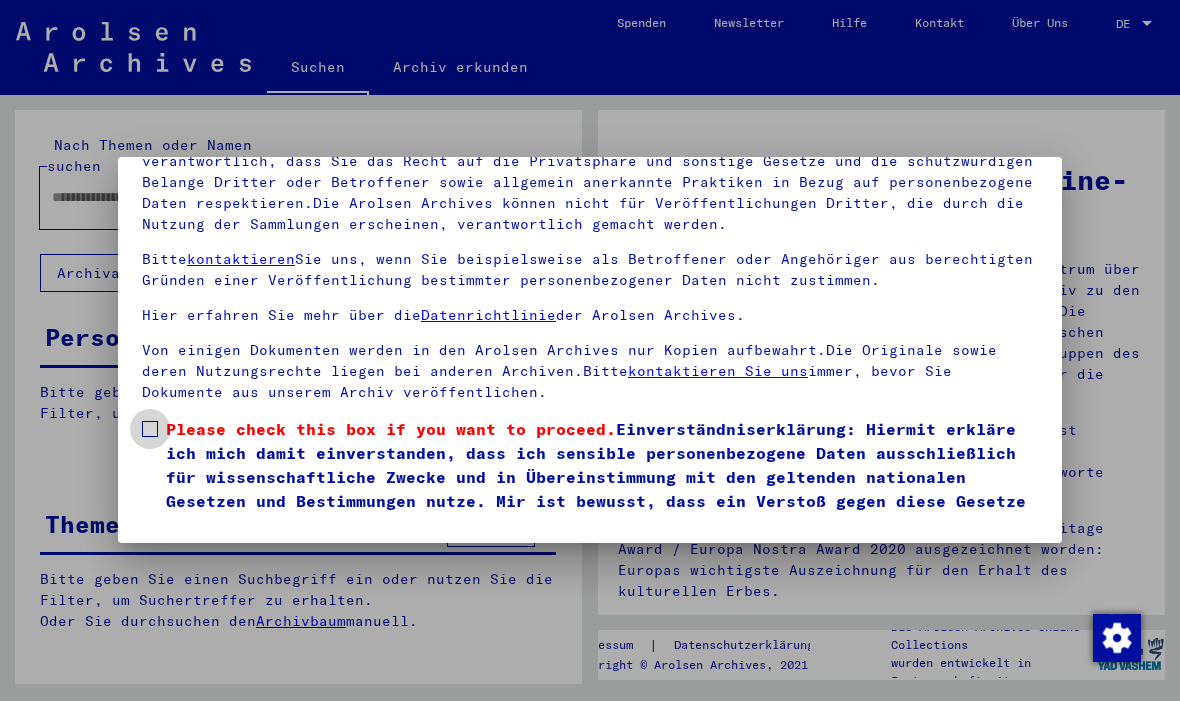 click on "Please check this box if you want to proceed.    Einverständniserklärung: Hiermit erkläre ich mich damit einverstanden, dass ich sensible personenbezogene Daten ausschließlich für wissenschaftliche Zwecke und in Übereinstimmung mit den geltenden nationalen Gesetzen und Bestimmungen nutze. Mir ist bewusst, dass ein Verstoß gegen diese Gesetze und/oder Bestimmungen strafrechtliche Konsequenzen nach sich ziehen kann." at bounding box center [590, 478] 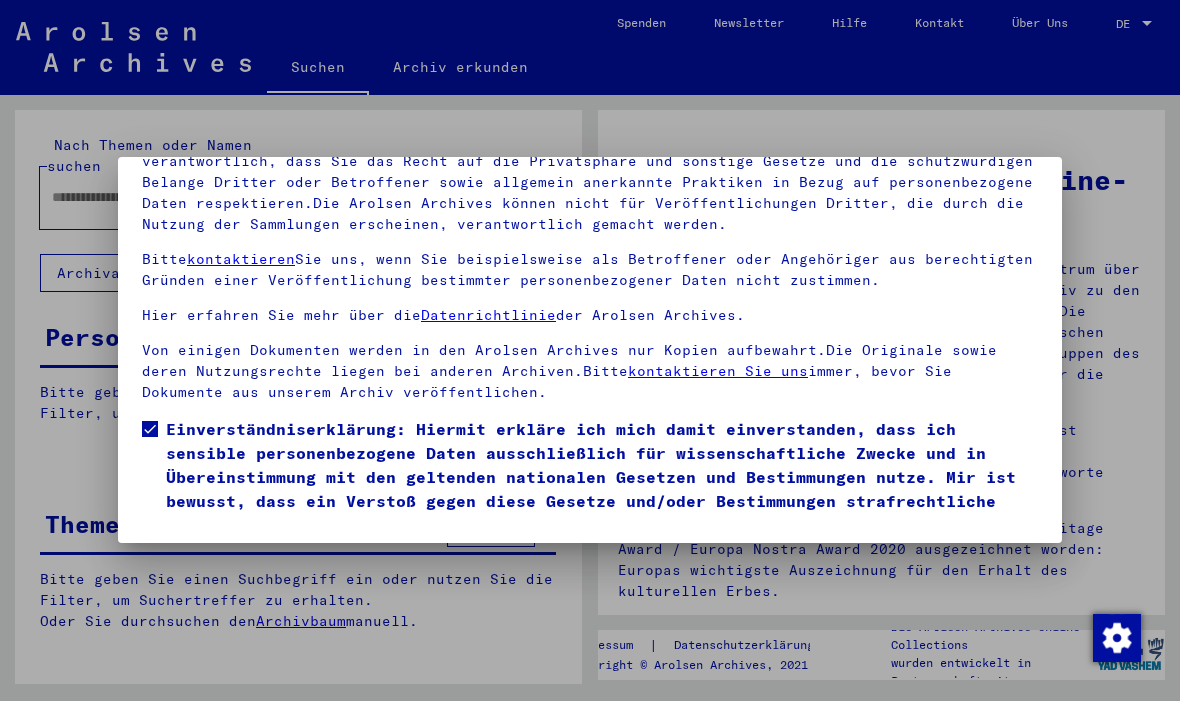 click on "Ich stimme zu" at bounding box center (217, 567) 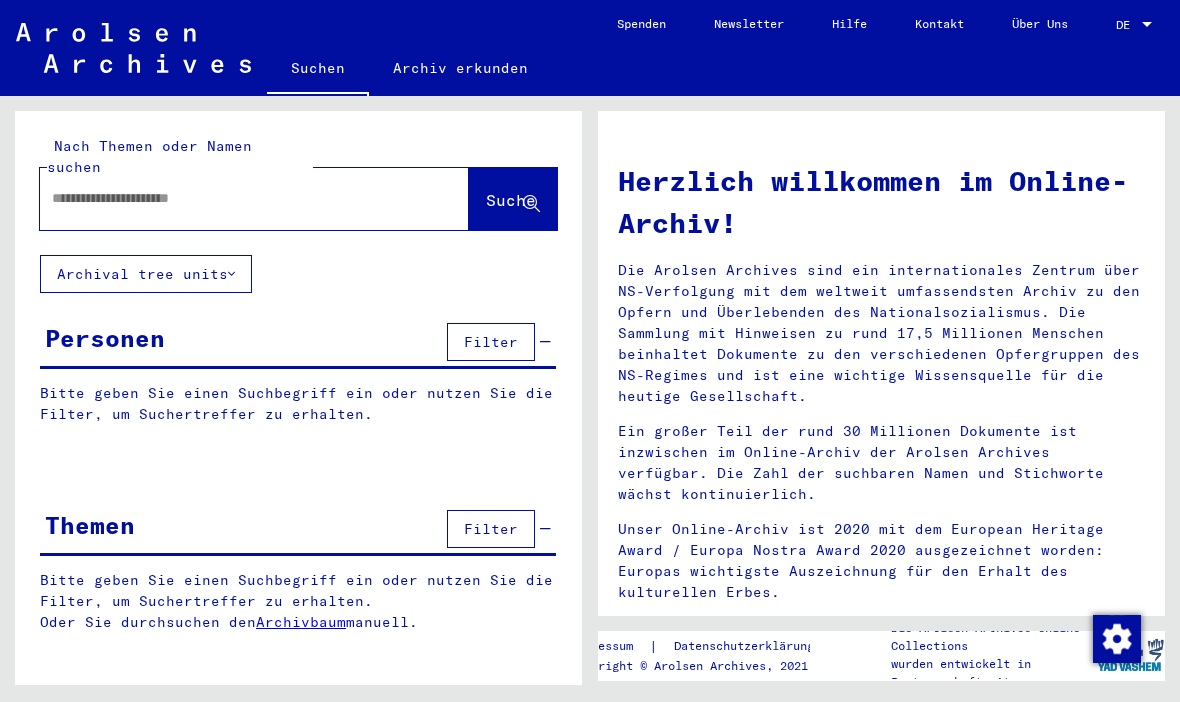 click at bounding box center (230, 198) 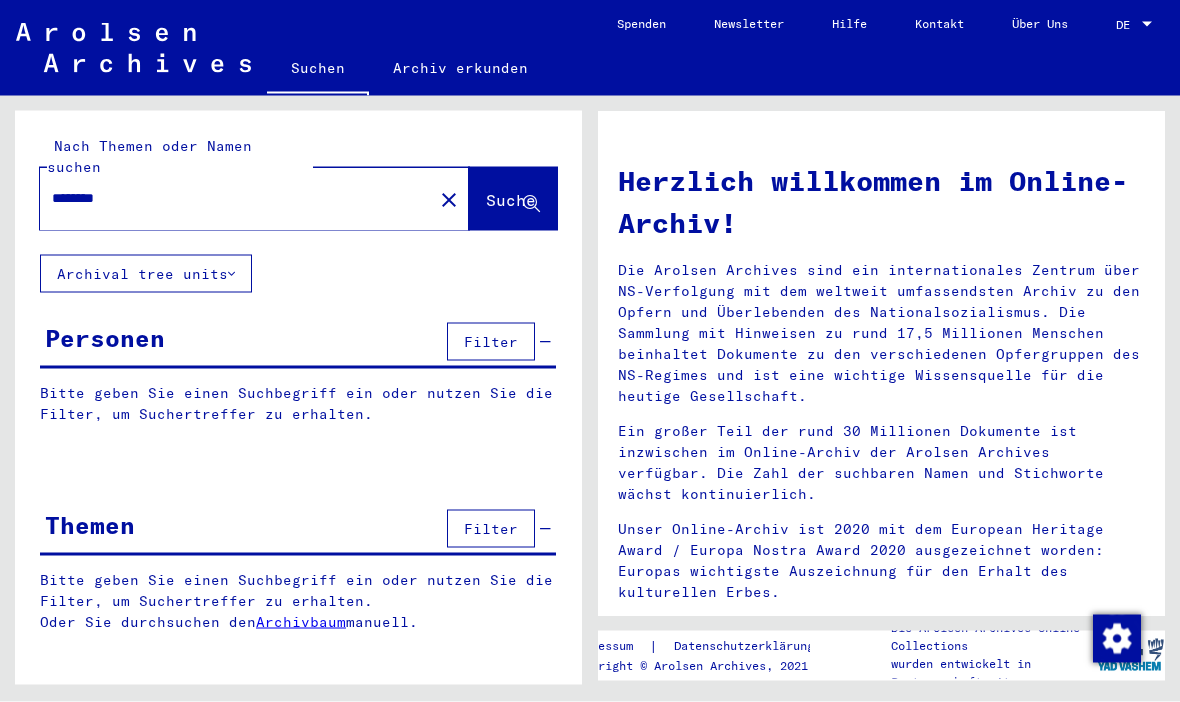 click on "Suche" 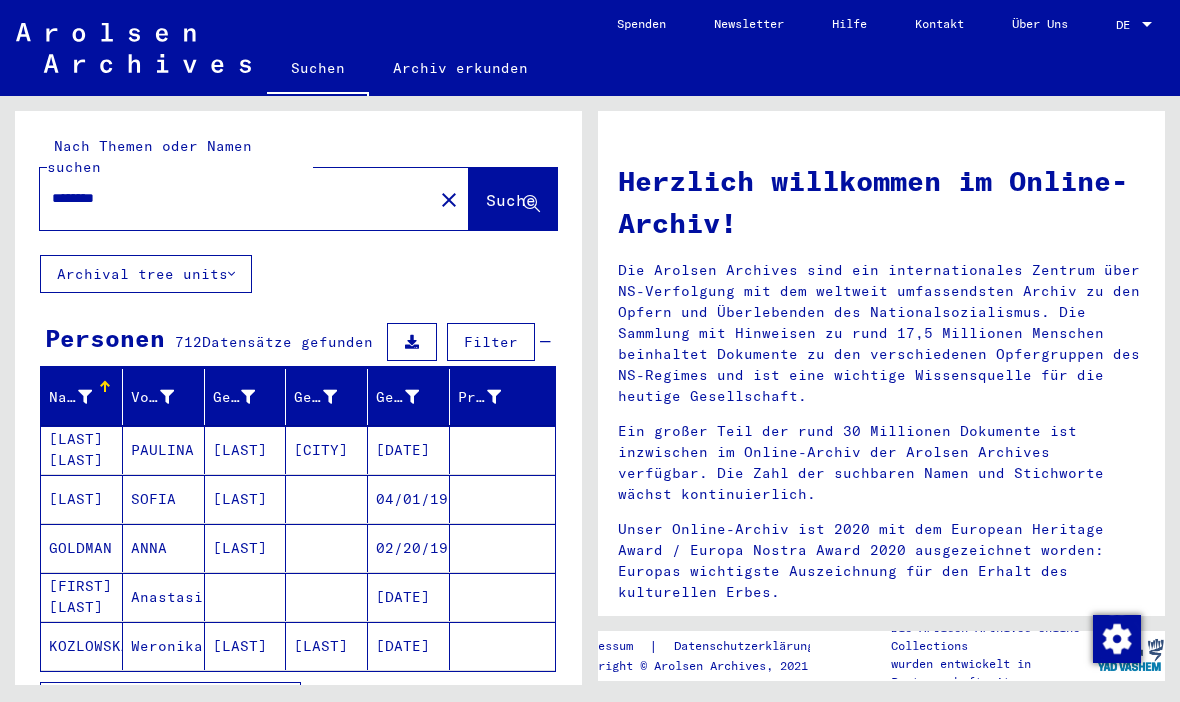 scroll, scrollTop: 0, scrollLeft: 0, axis: both 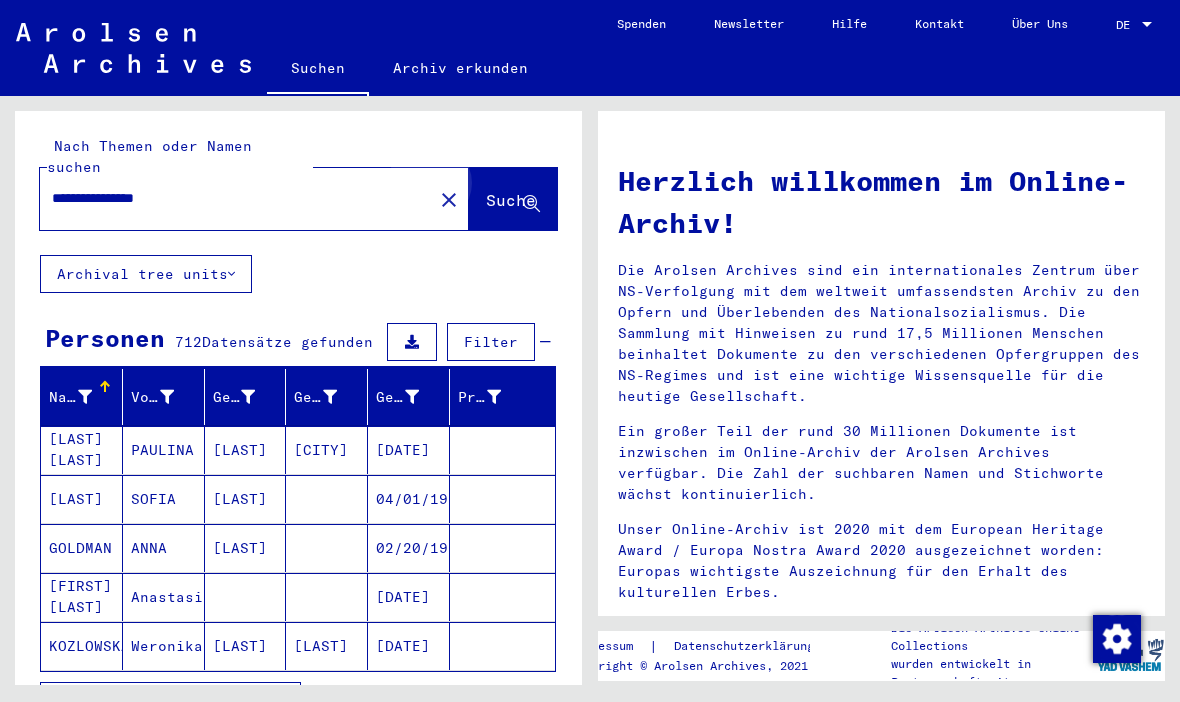 click on "Suche" 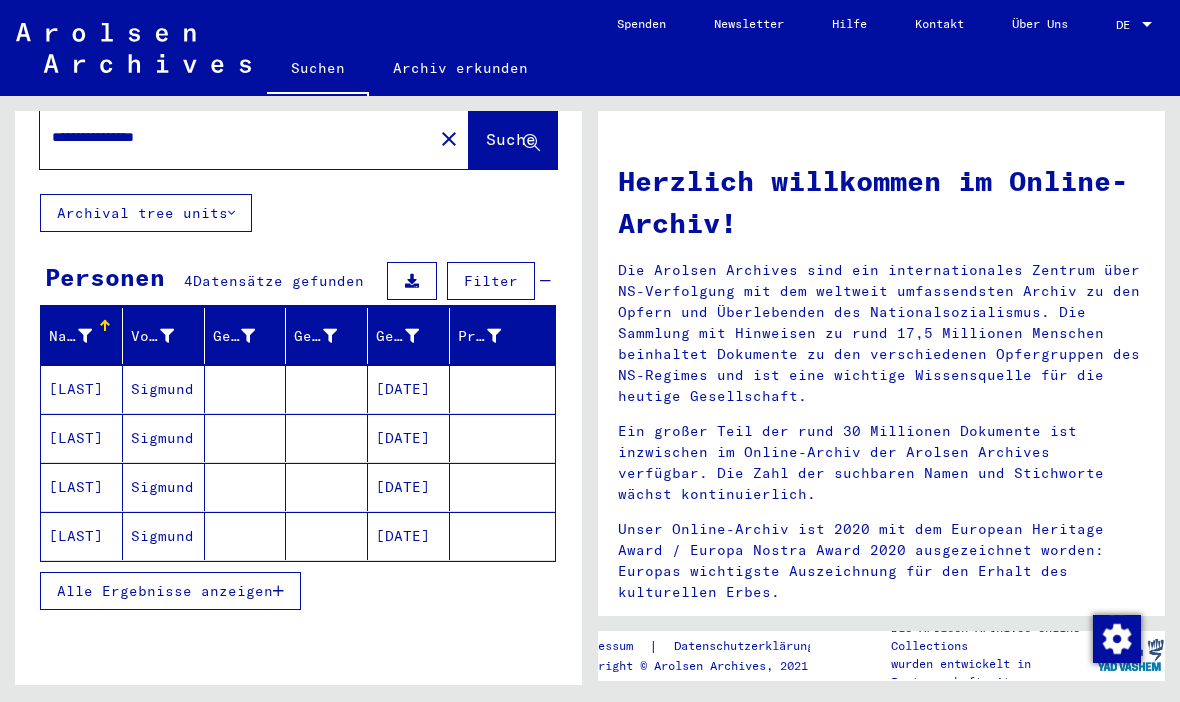 scroll, scrollTop: 61, scrollLeft: 0, axis: vertical 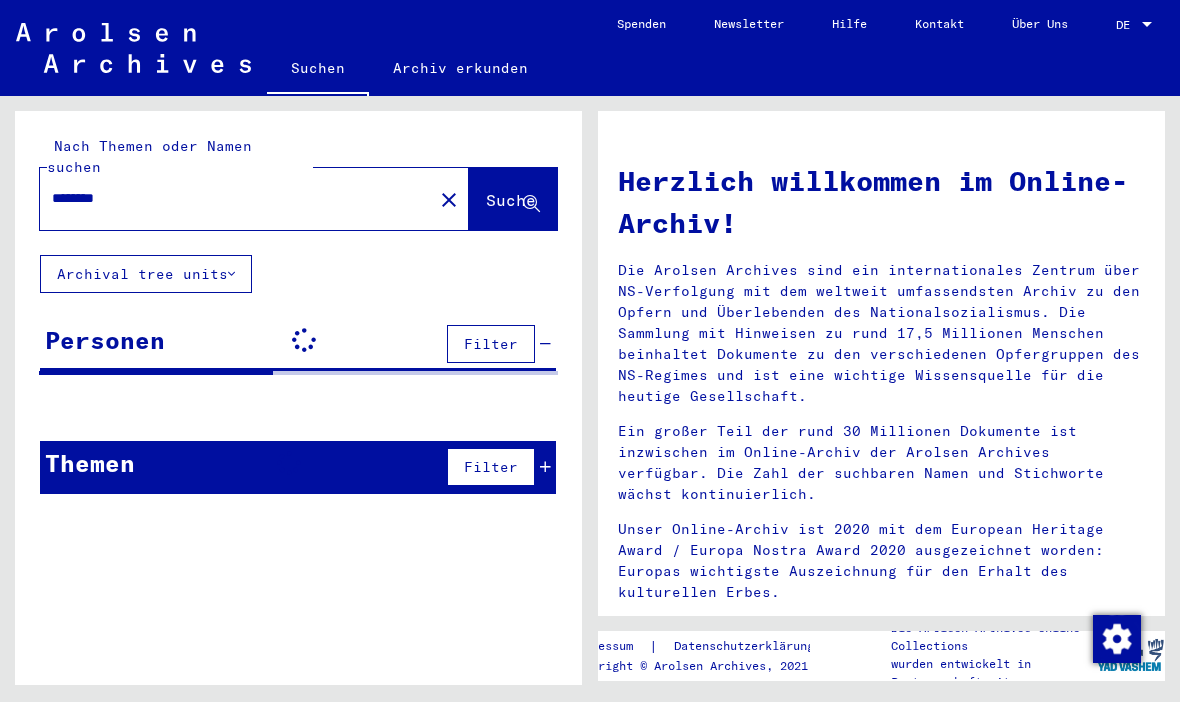 click on "********" at bounding box center (230, 198) 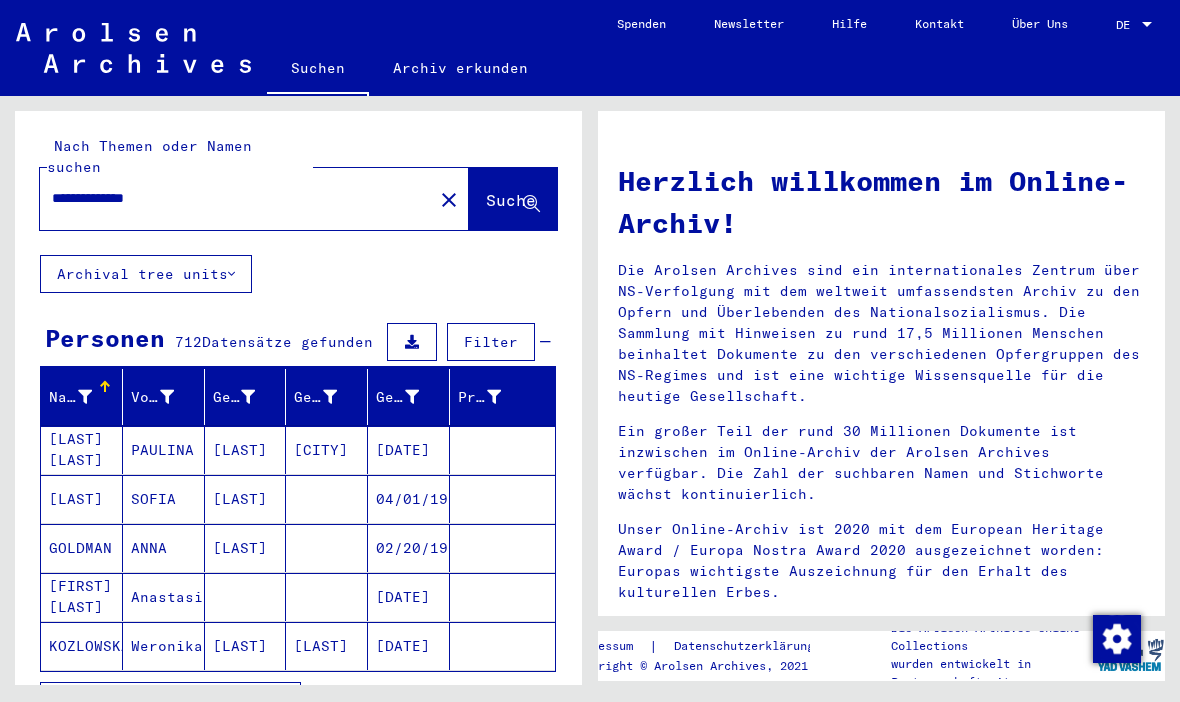 click on "Suche" 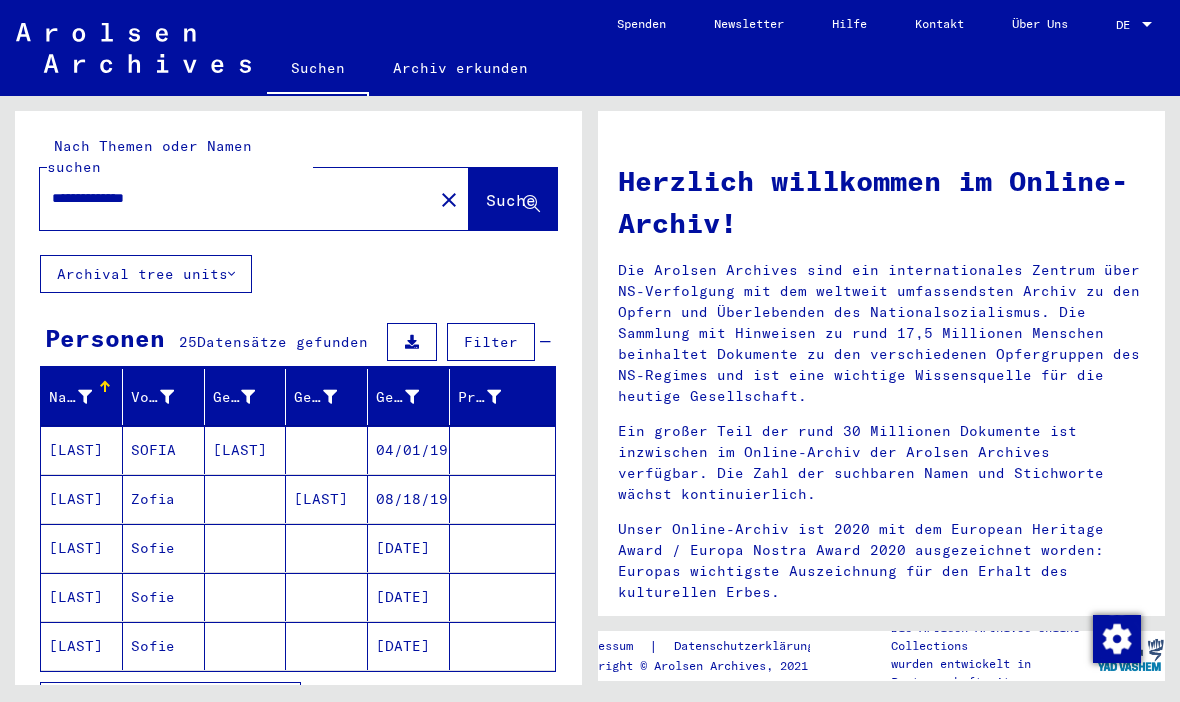 scroll, scrollTop: 0, scrollLeft: 0, axis: both 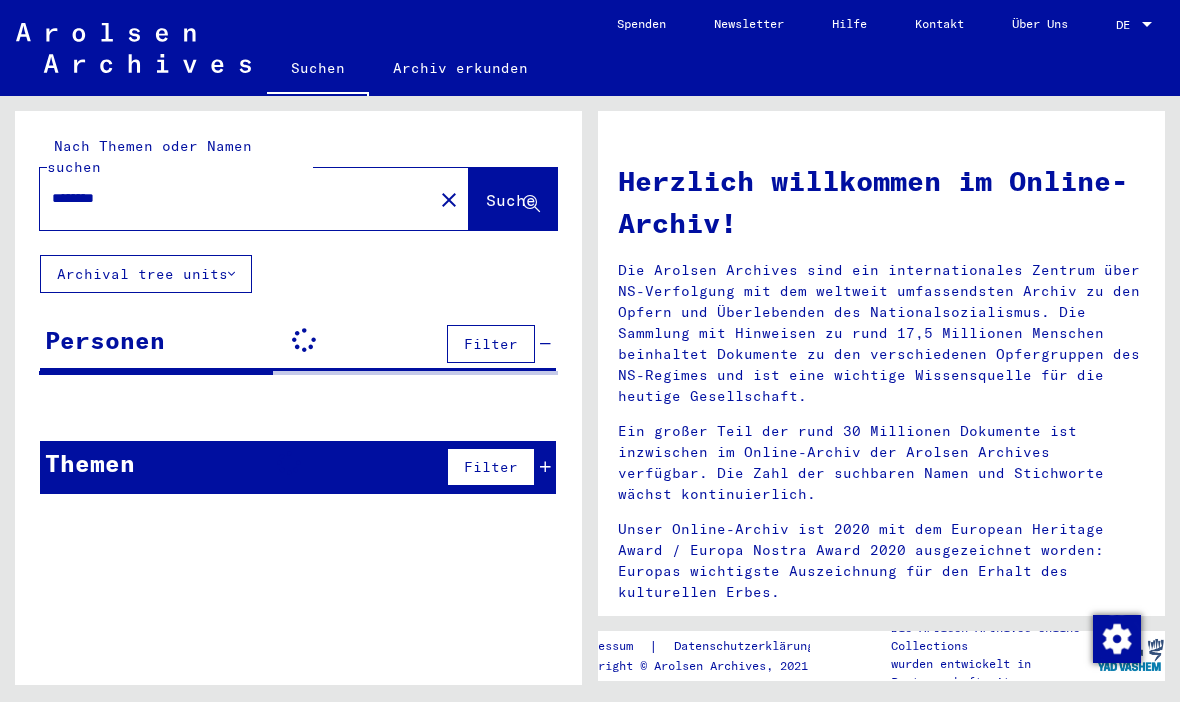click on "********" at bounding box center [230, 198] 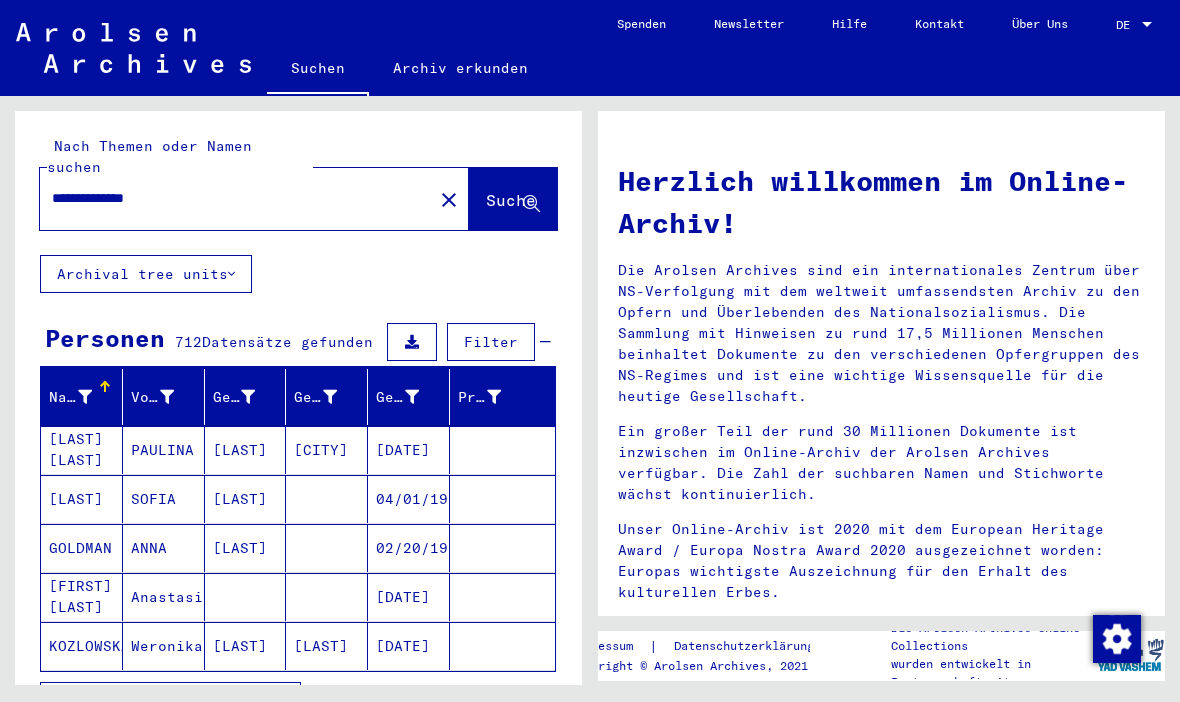 click on "Suche" 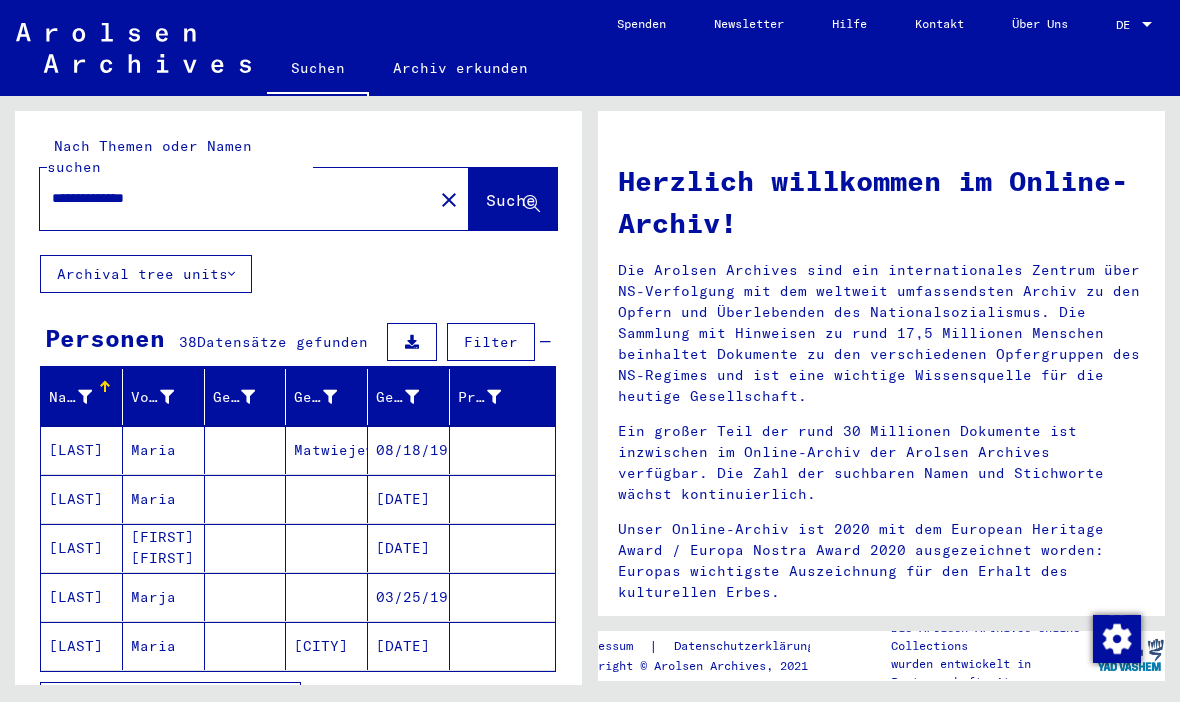 scroll, scrollTop: 0, scrollLeft: 0, axis: both 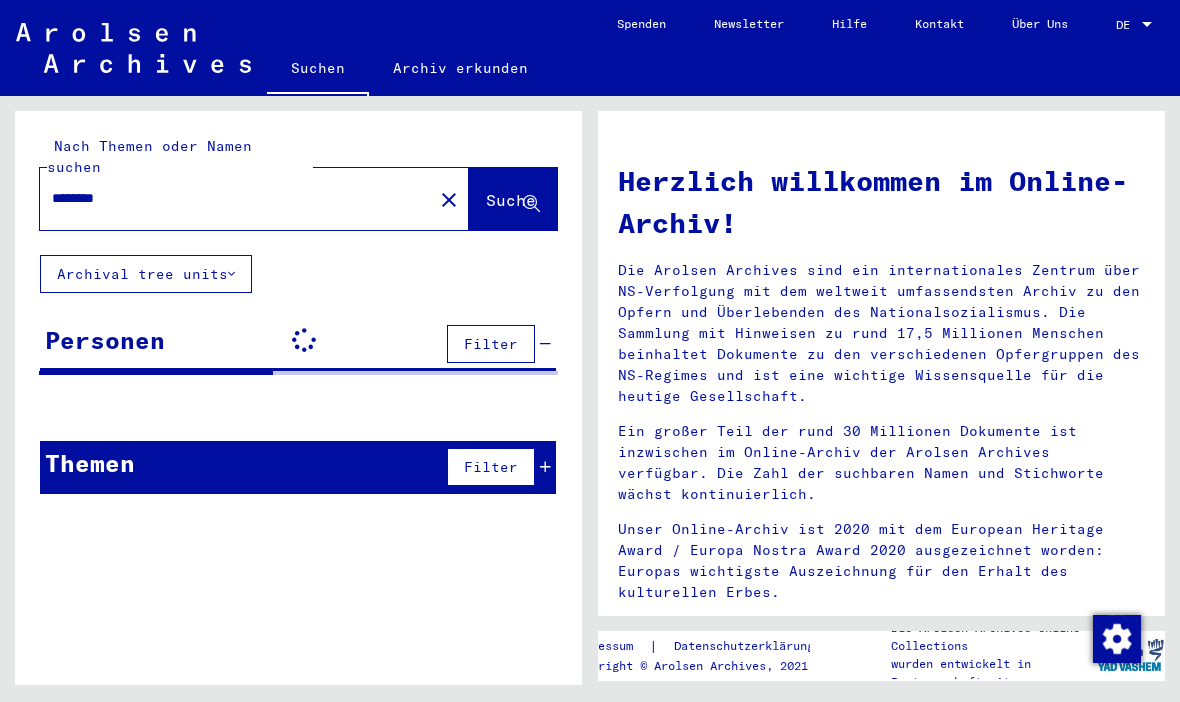click on "********" at bounding box center [230, 198] 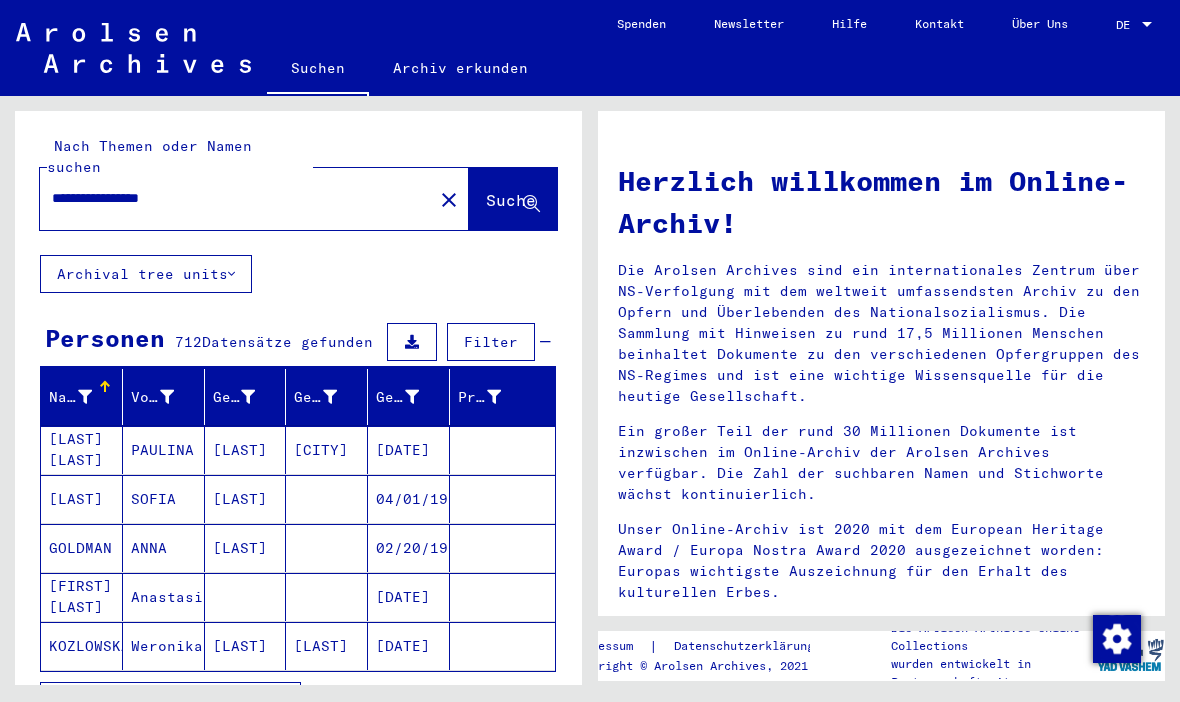 click on "Suche" 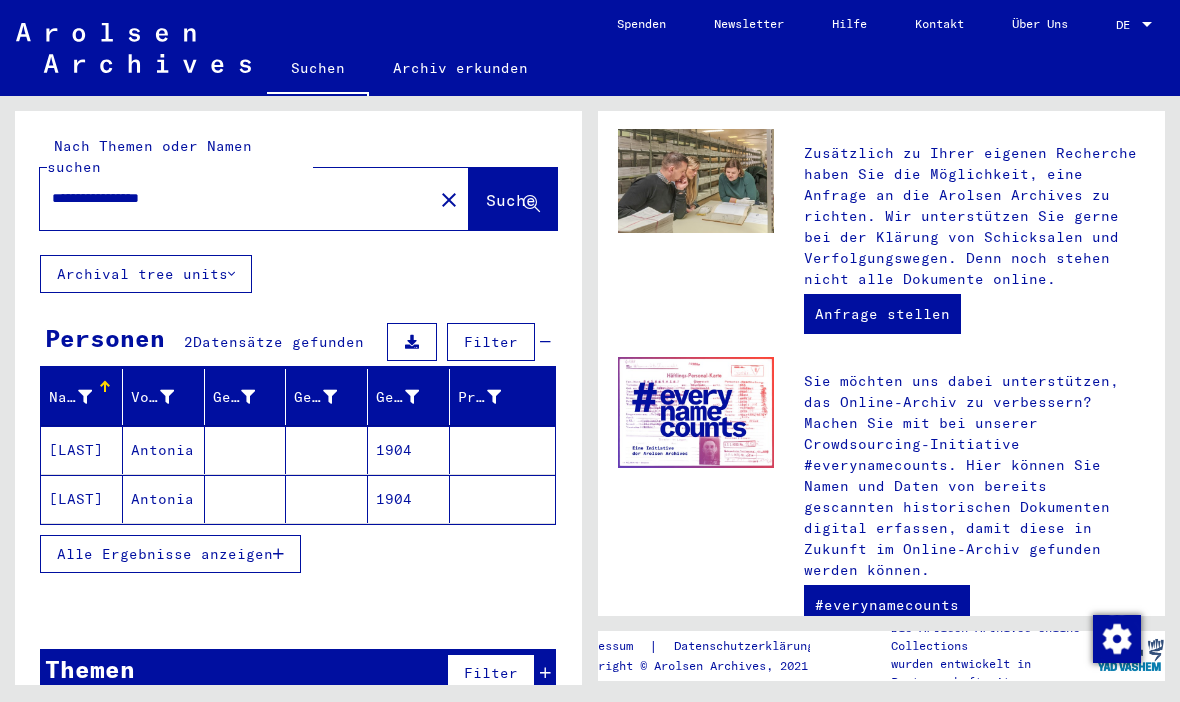 scroll, scrollTop: 888, scrollLeft: 0, axis: vertical 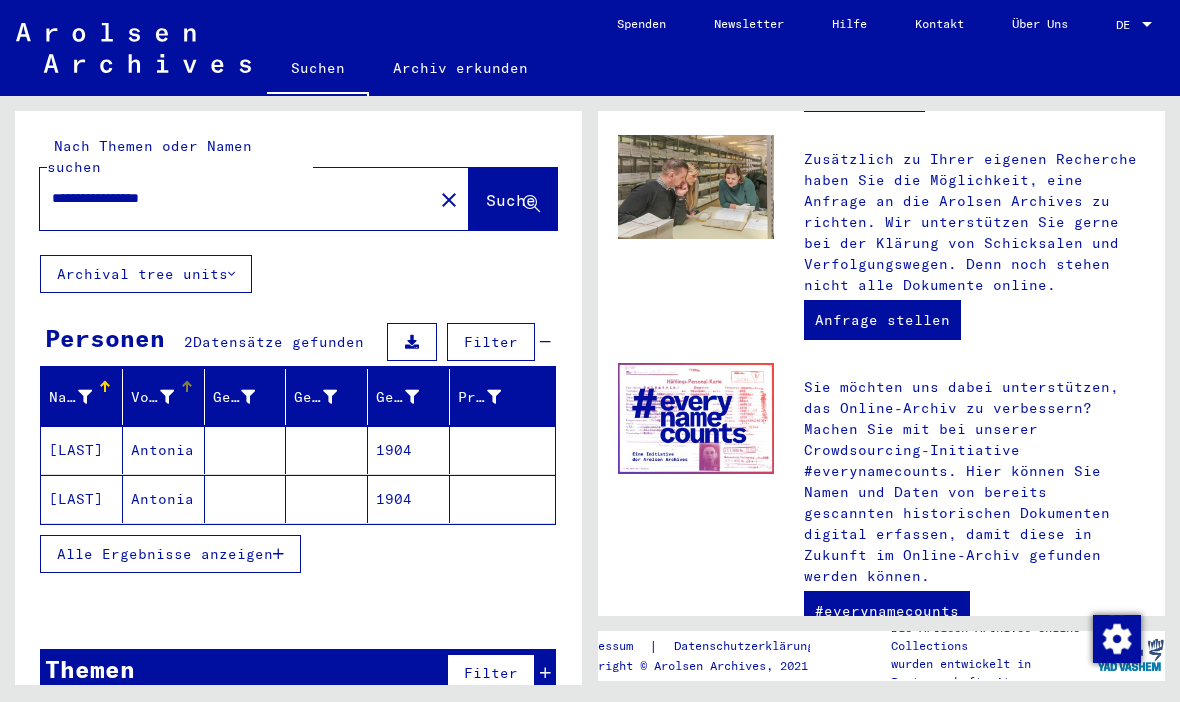 click at bounding box center [167, 397] 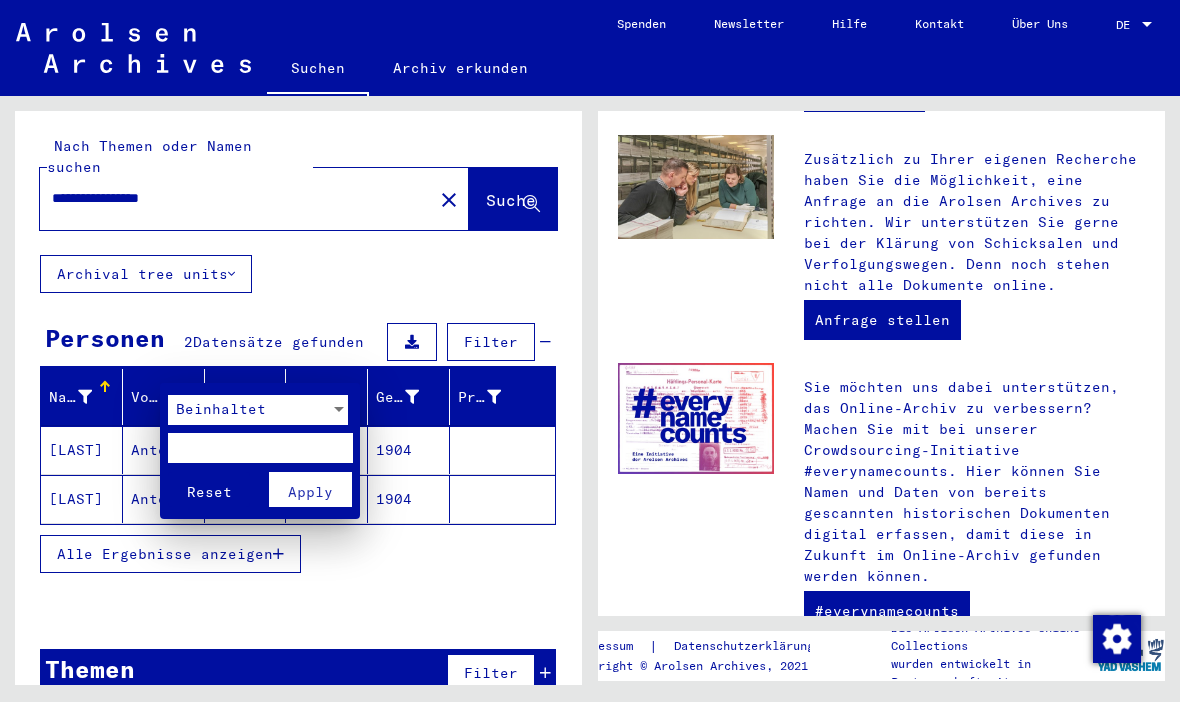 click at bounding box center (590, 351) 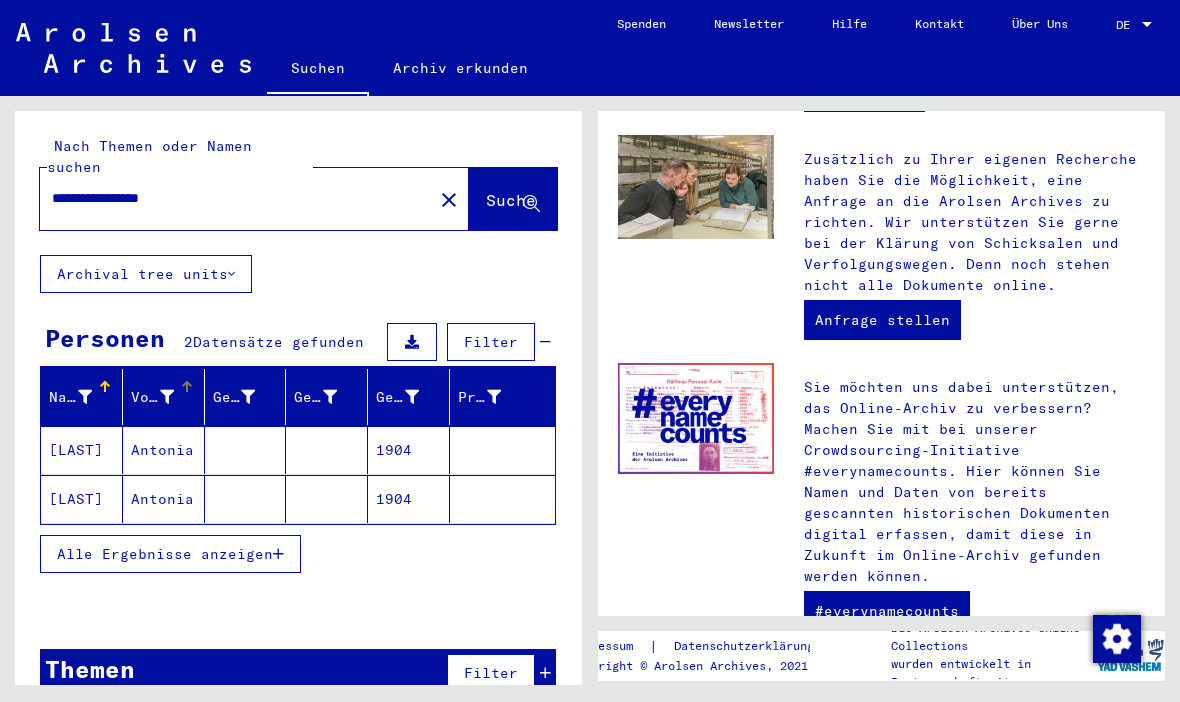 click 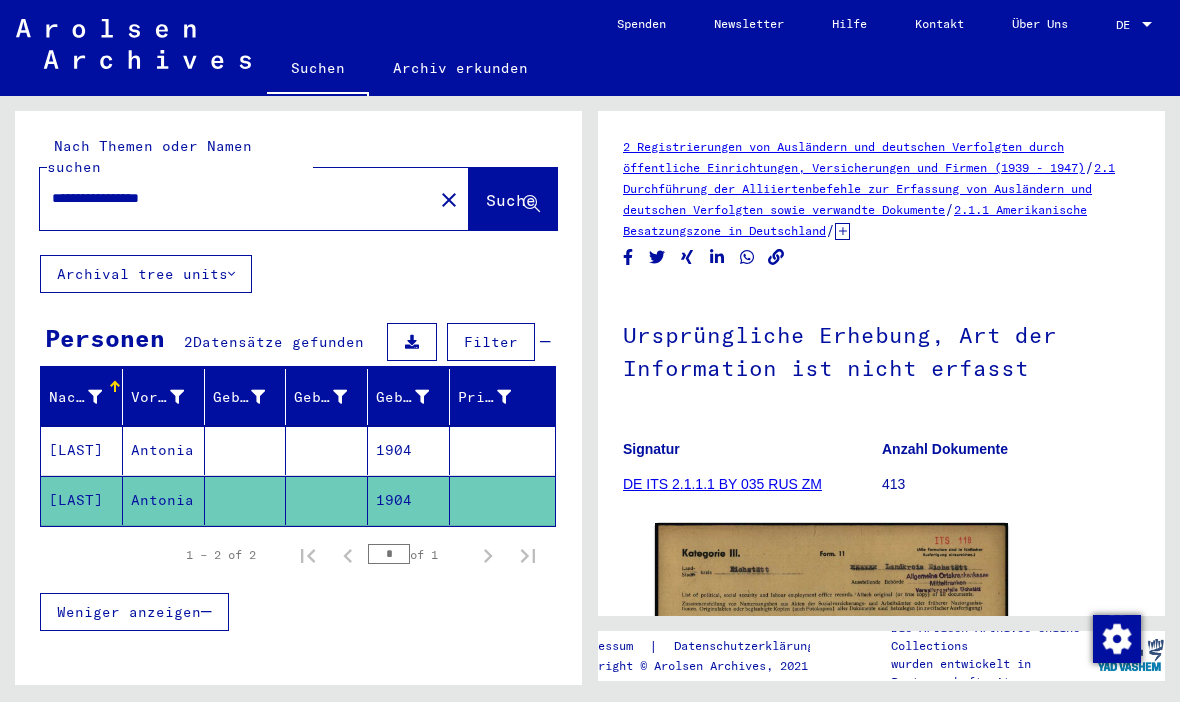 scroll, scrollTop: 0, scrollLeft: 0, axis: both 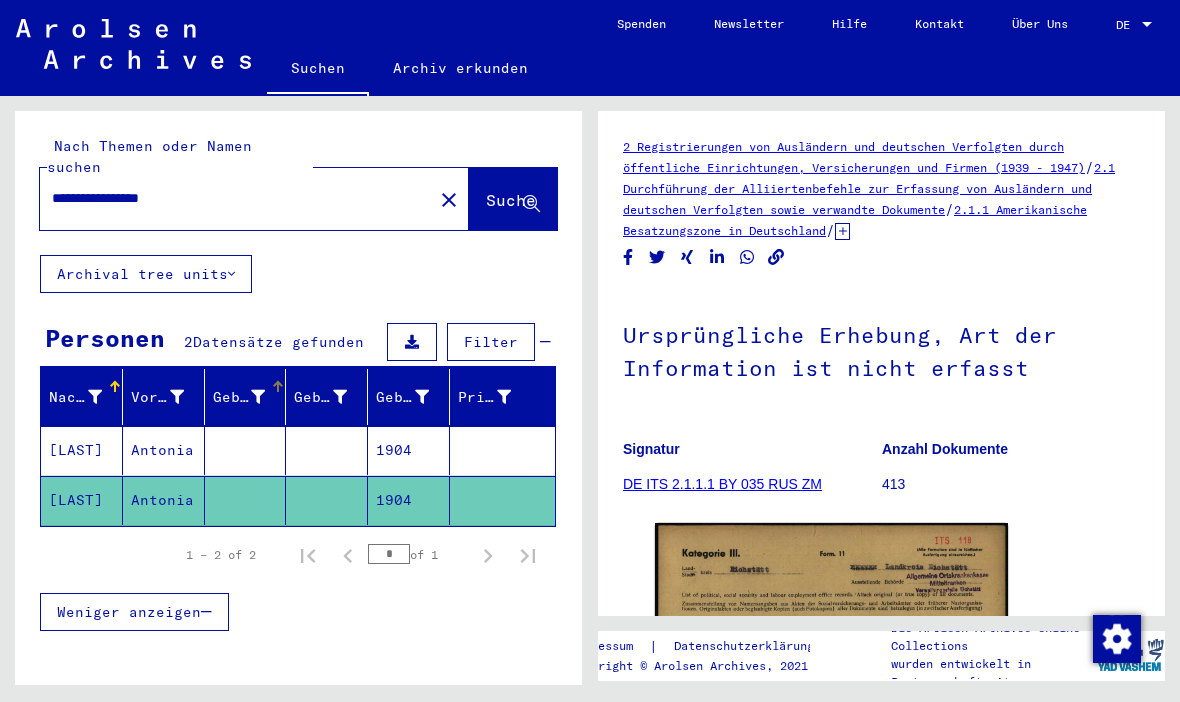 click at bounding box center [258, 397] 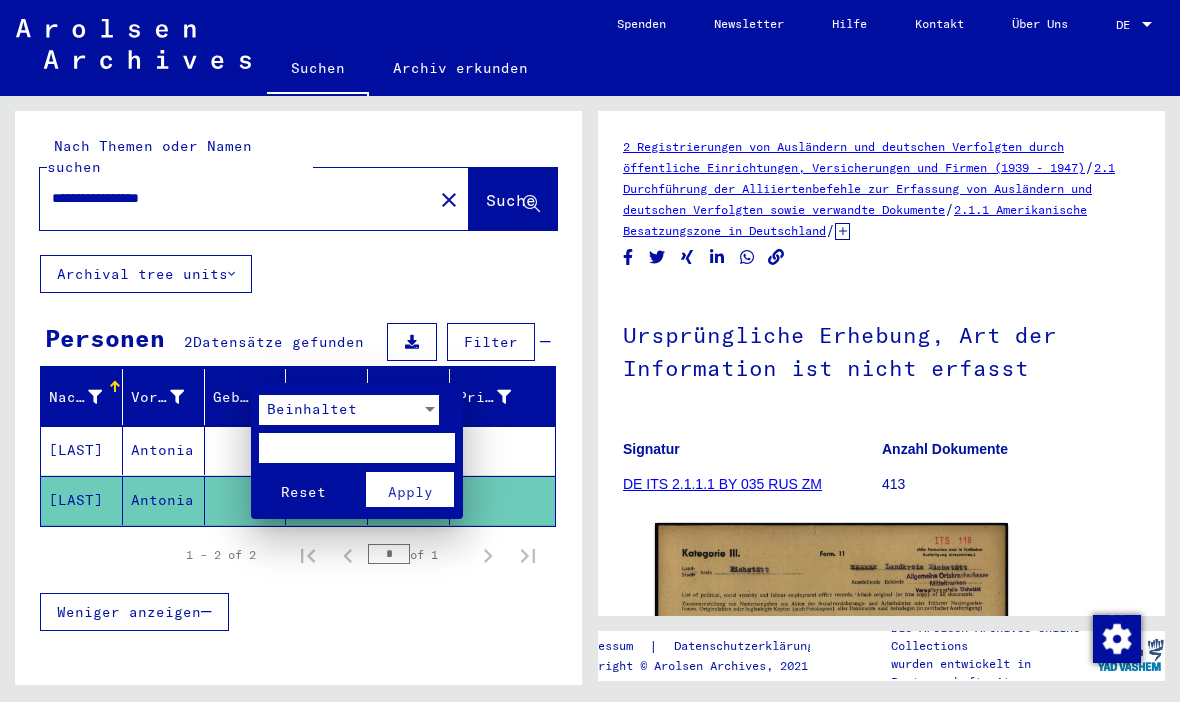 click on "Reset" at bounding box center [303, 489] 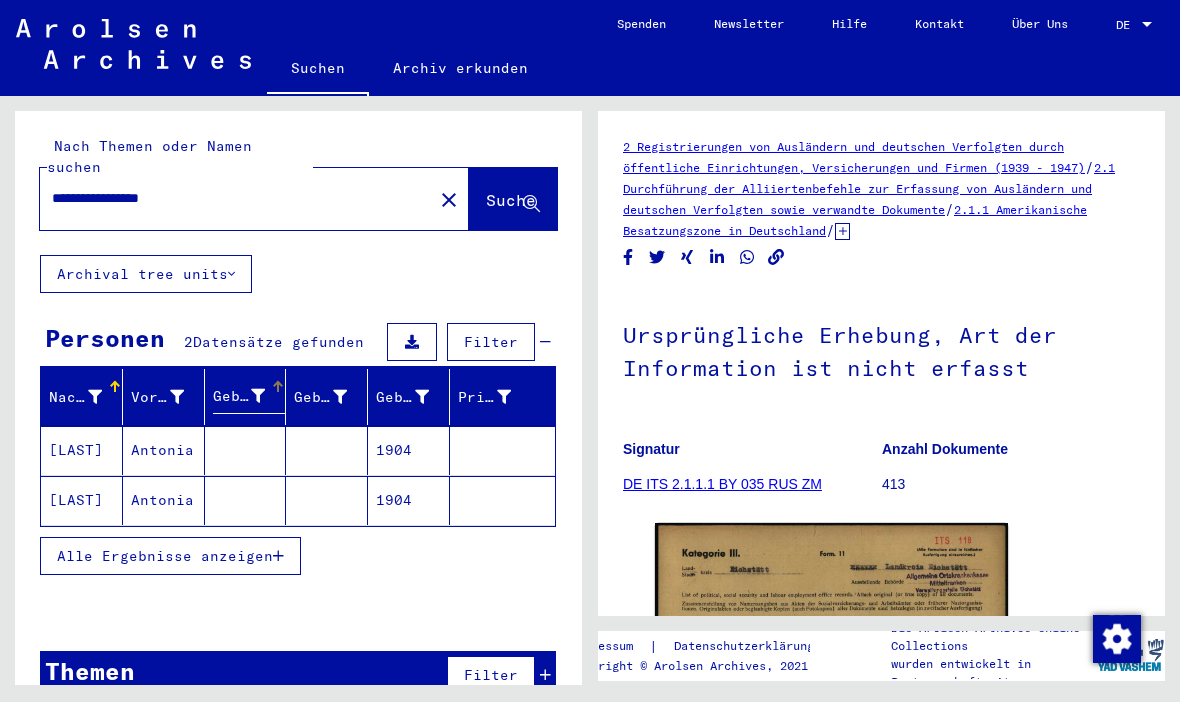 click on "Geburt‏" at bounding box center (320, 397) 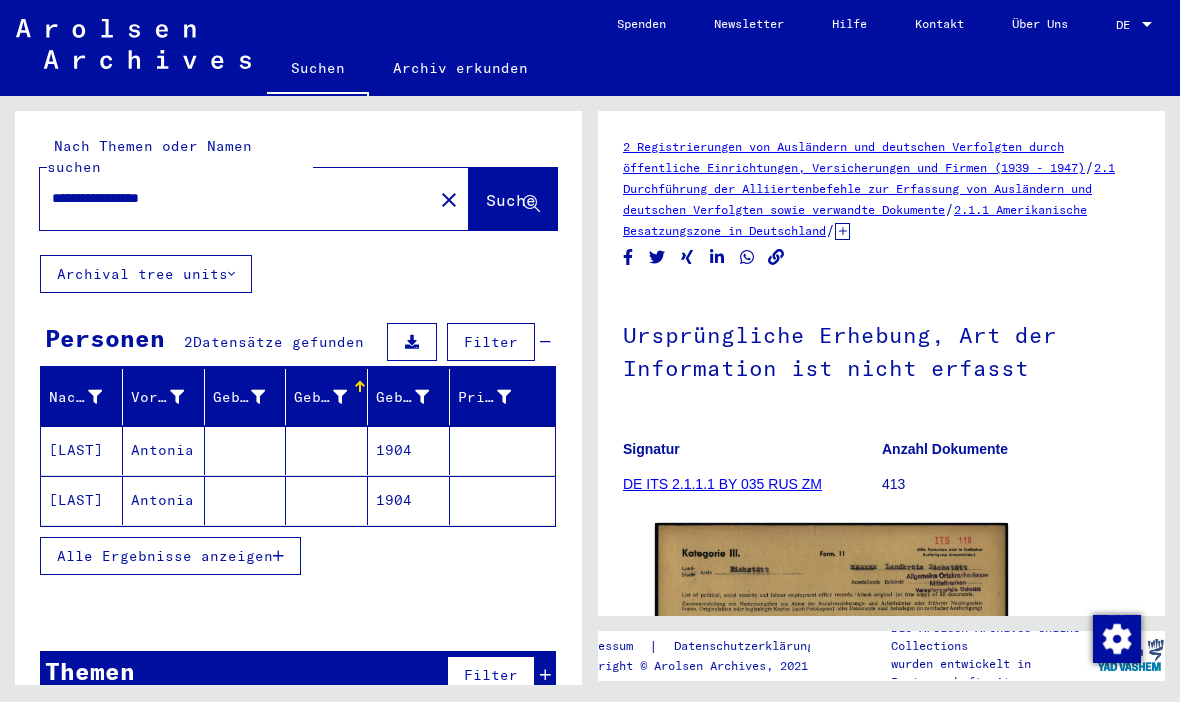 click on "Geburtsdatum" at bounding box center [402, 397] 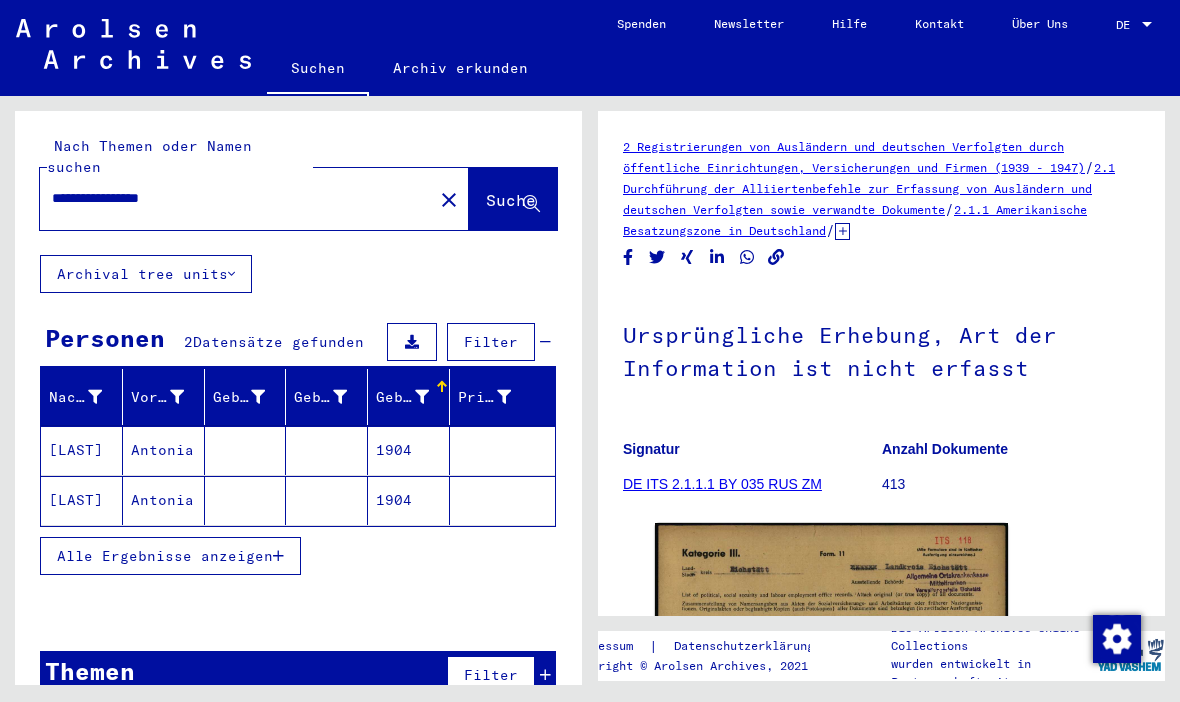 click at bounding box center (504, 397) 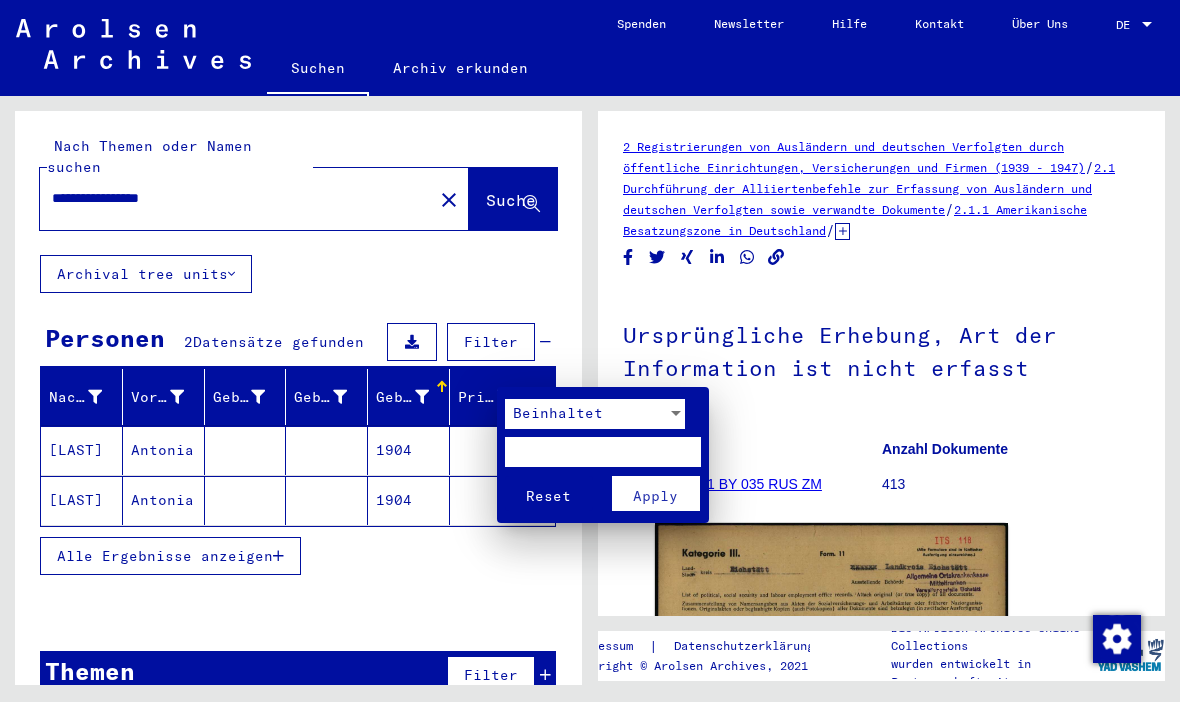 click on "Reset" at bounding box center (548, 496) 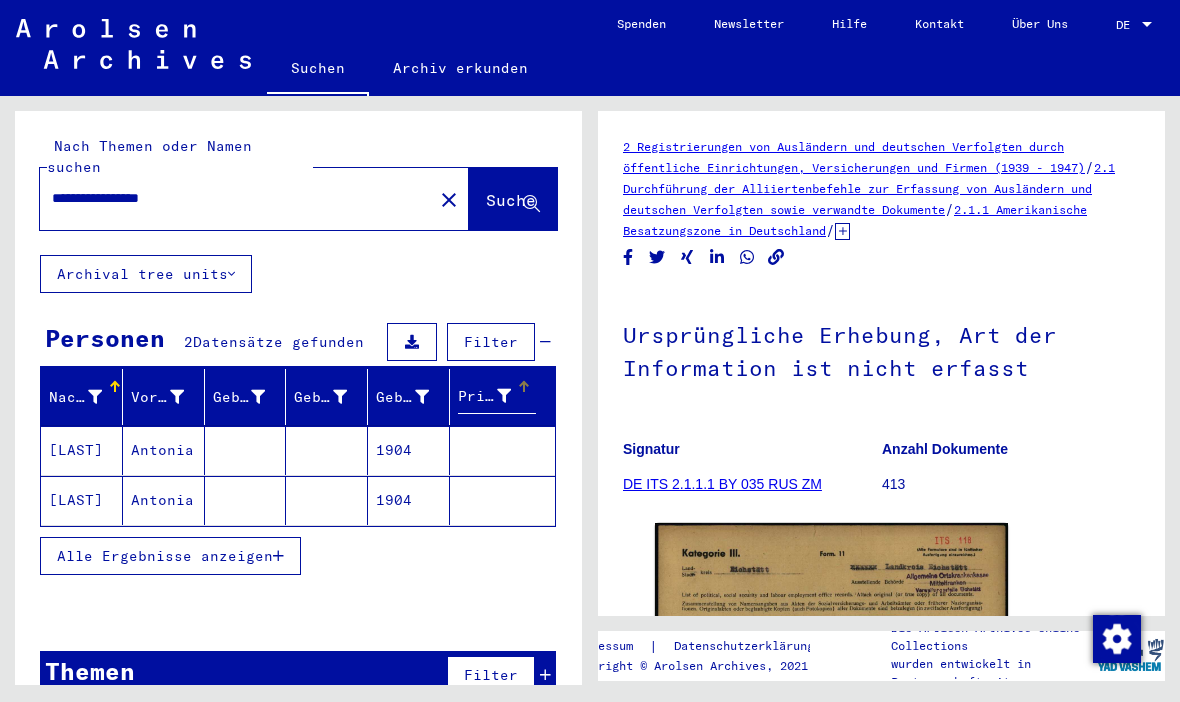 click on "[LAST]" at bounding box center (82, 500) 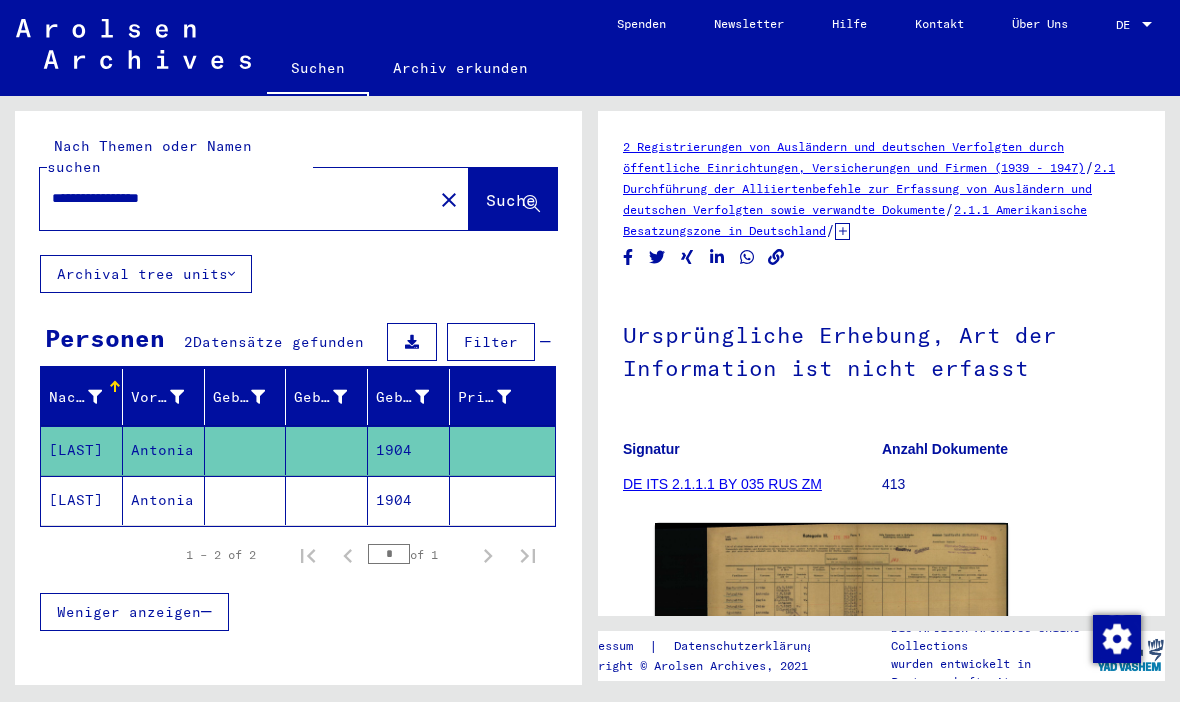 scroll, scrollTop: 0, scrollLeft: 0, axis: both 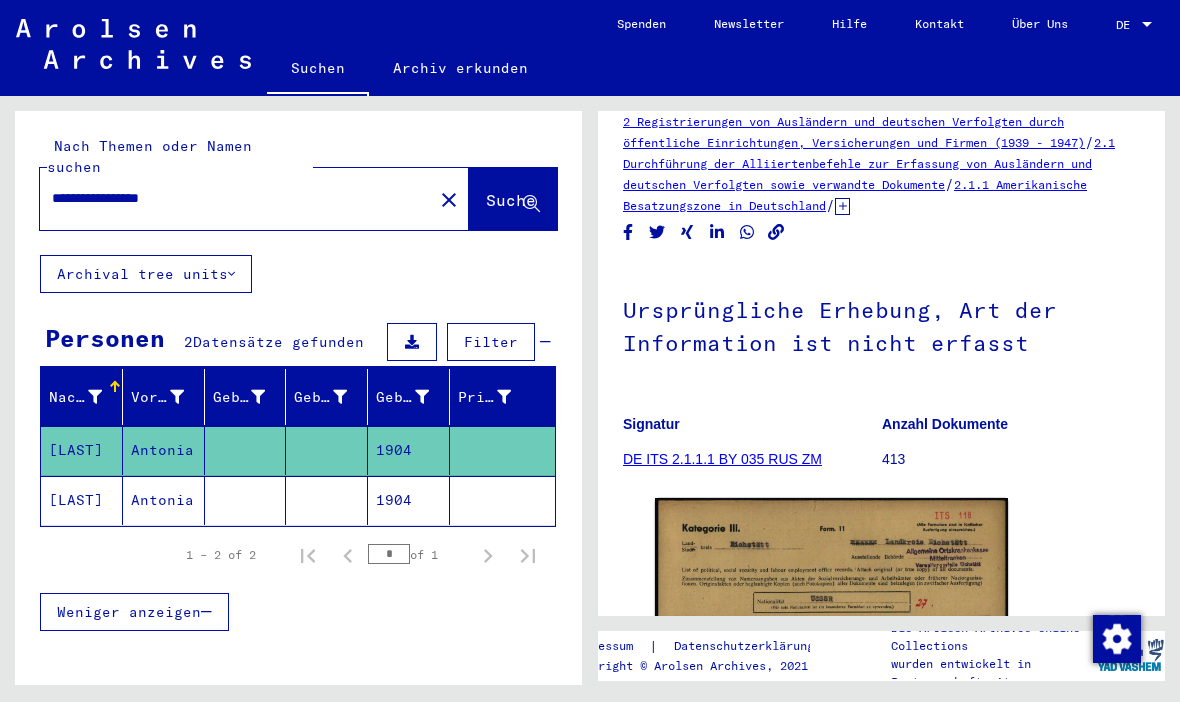 click on "**********" at bounding box center [236, 198] 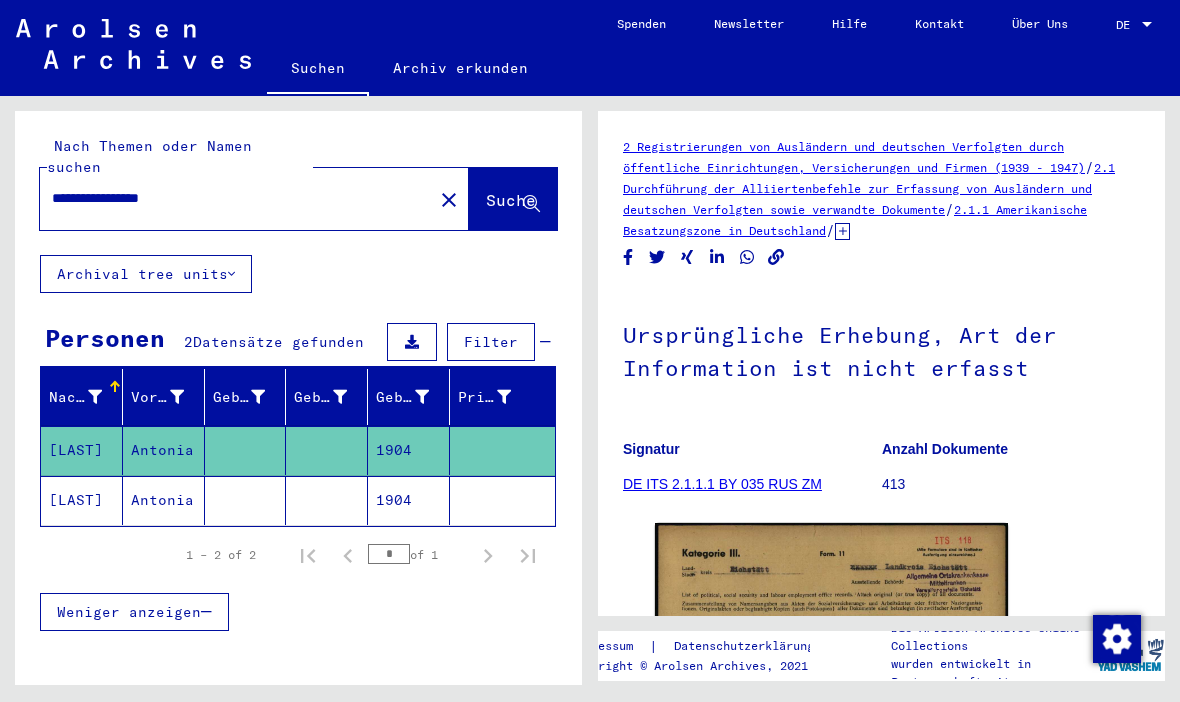 scroll, scrollTop: 0, scrollLeft: 0, axis: both 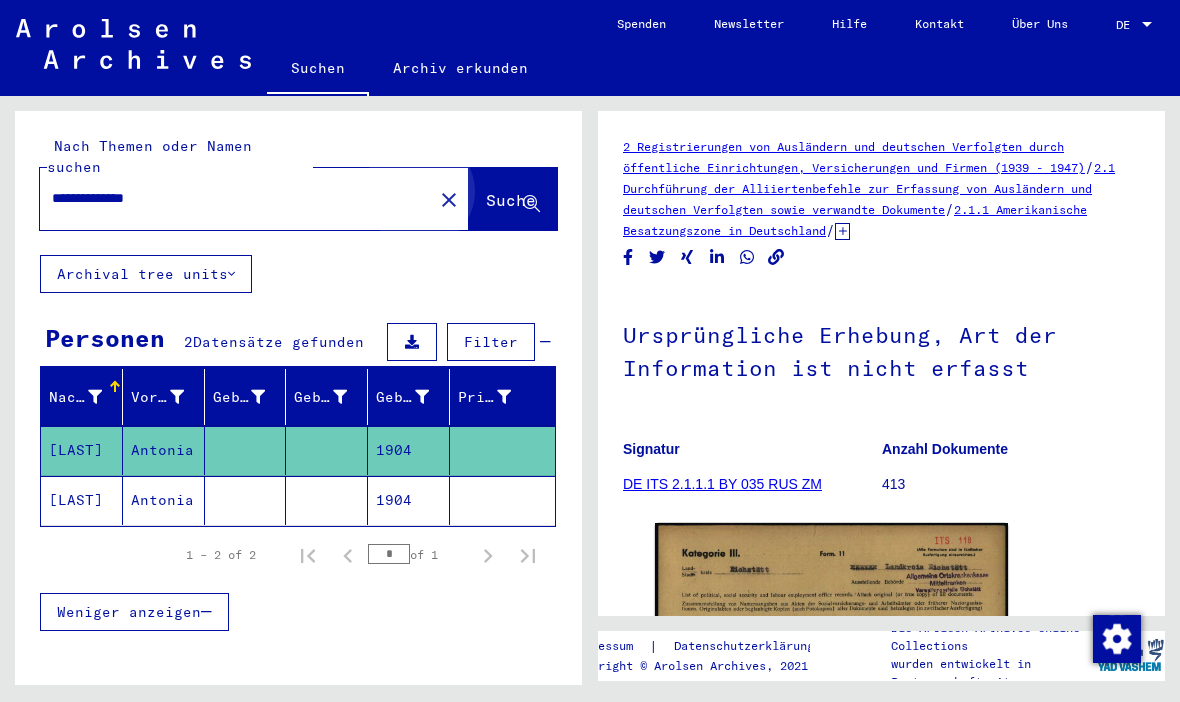 click on "Suche" 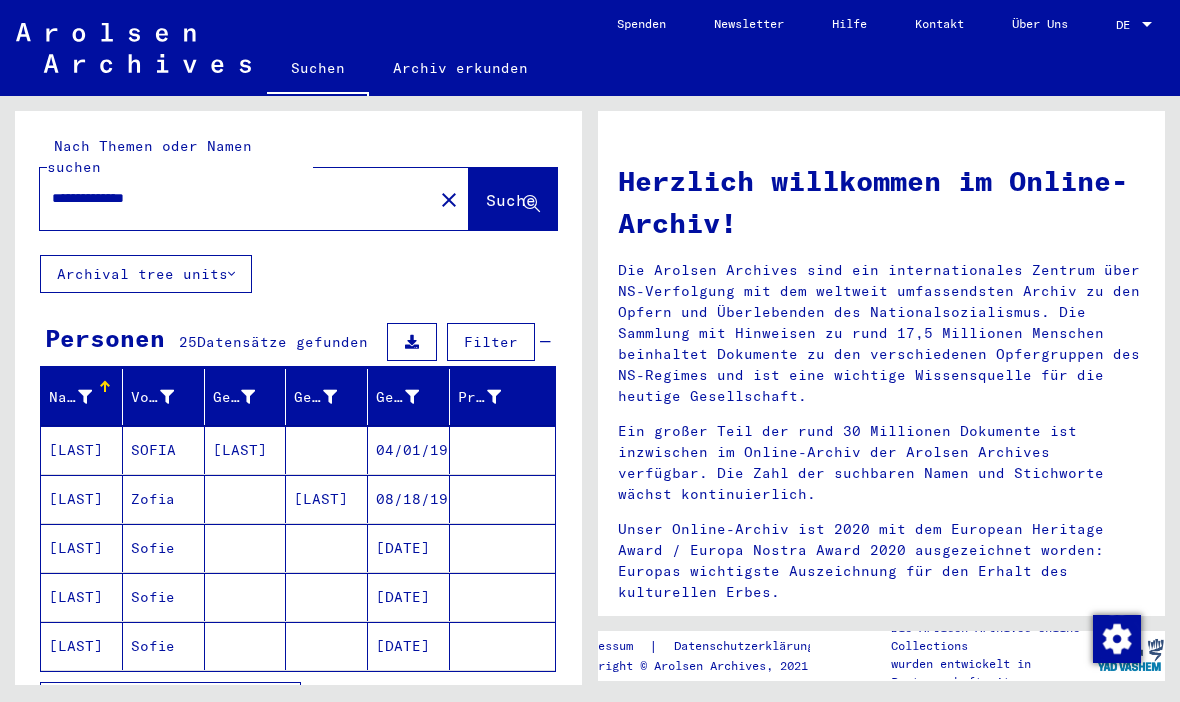 scroll, scrollTop: 0, scrollLeft: 0, axis: both 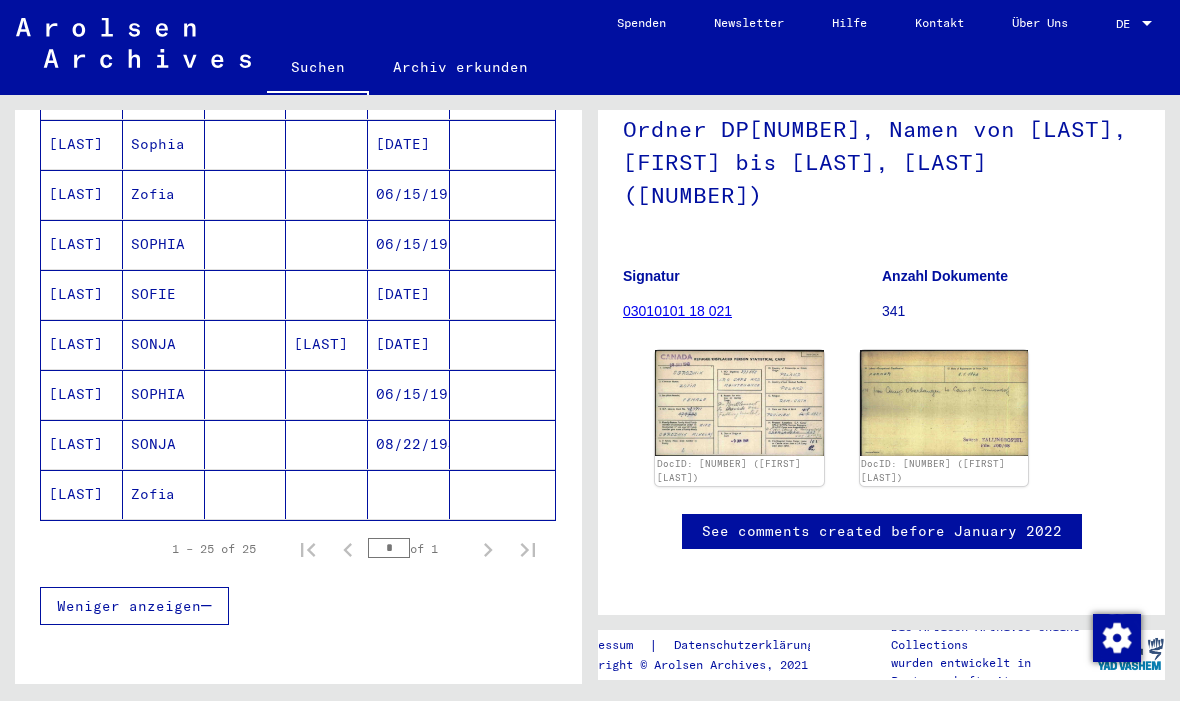 click on "Zofia" 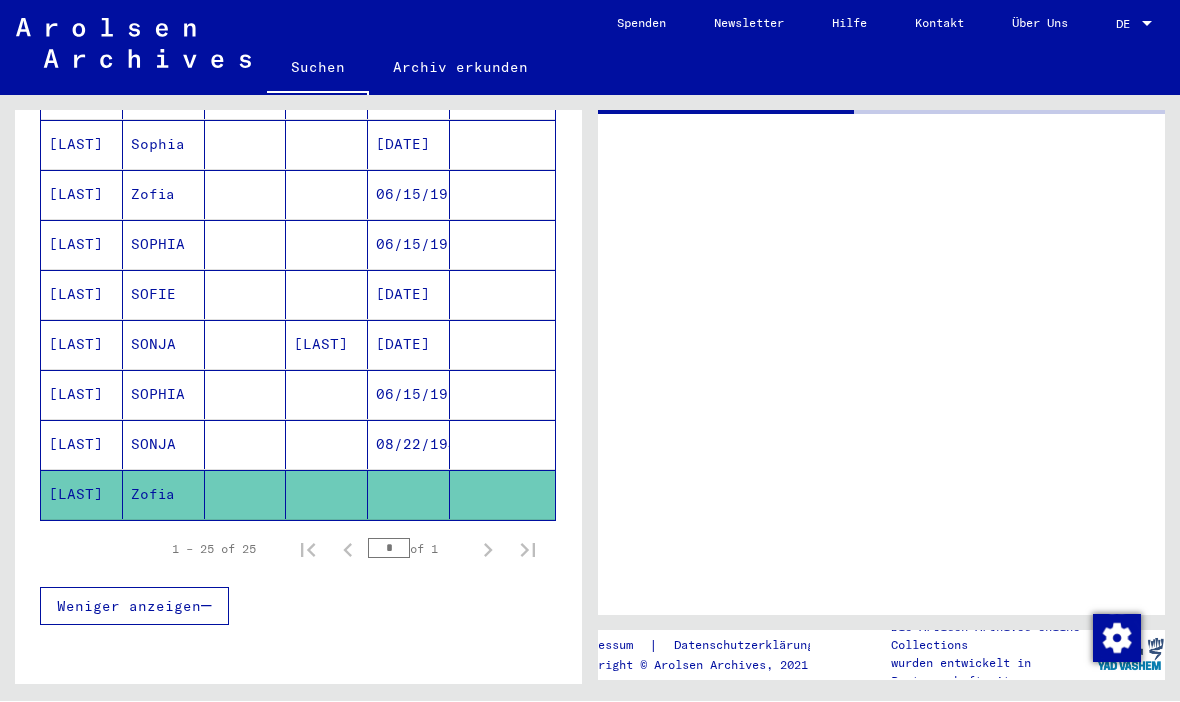 scroll, scrollTop: 0, scrollLeft: 0, axis: both 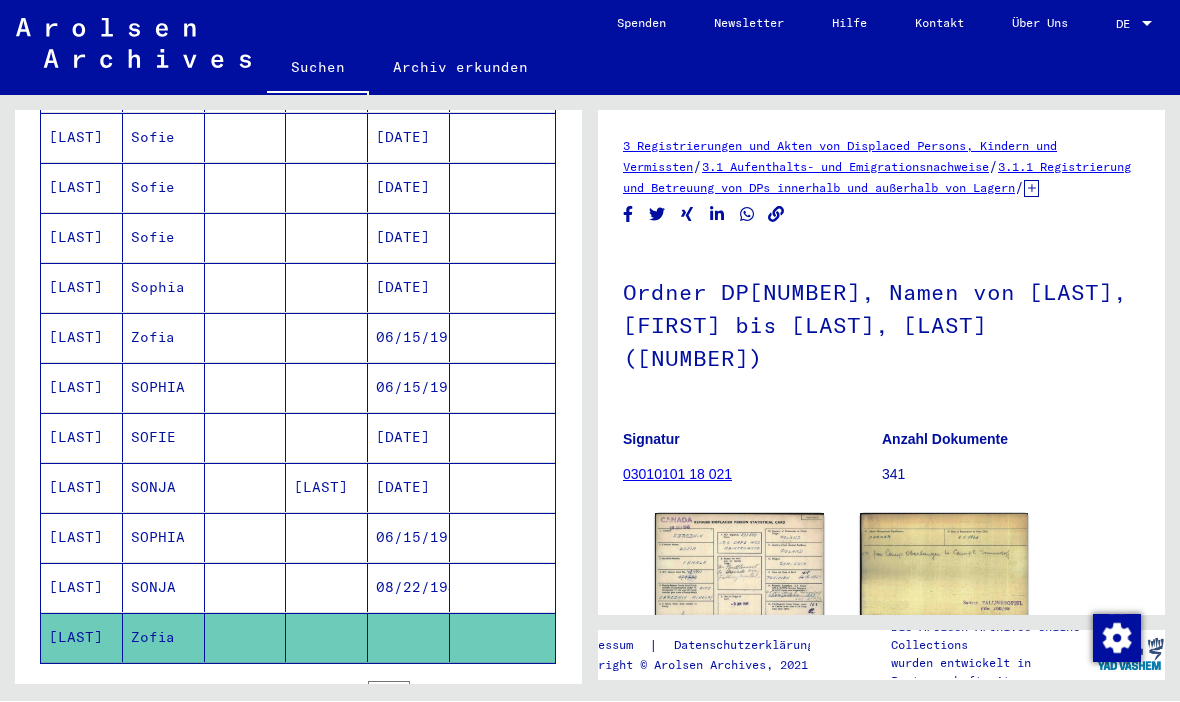 click on "Zofia" at bounding box center [164, 388] 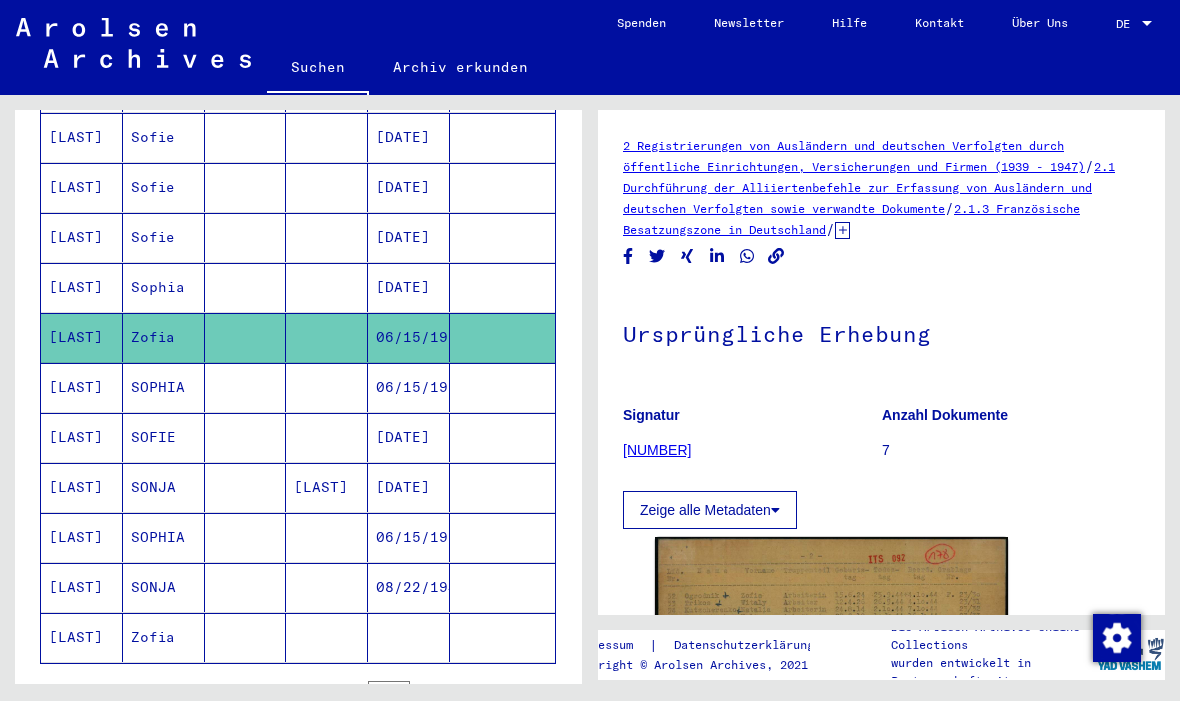 scroll, scrollTop: 0, scrollLeft: 0, axis: both 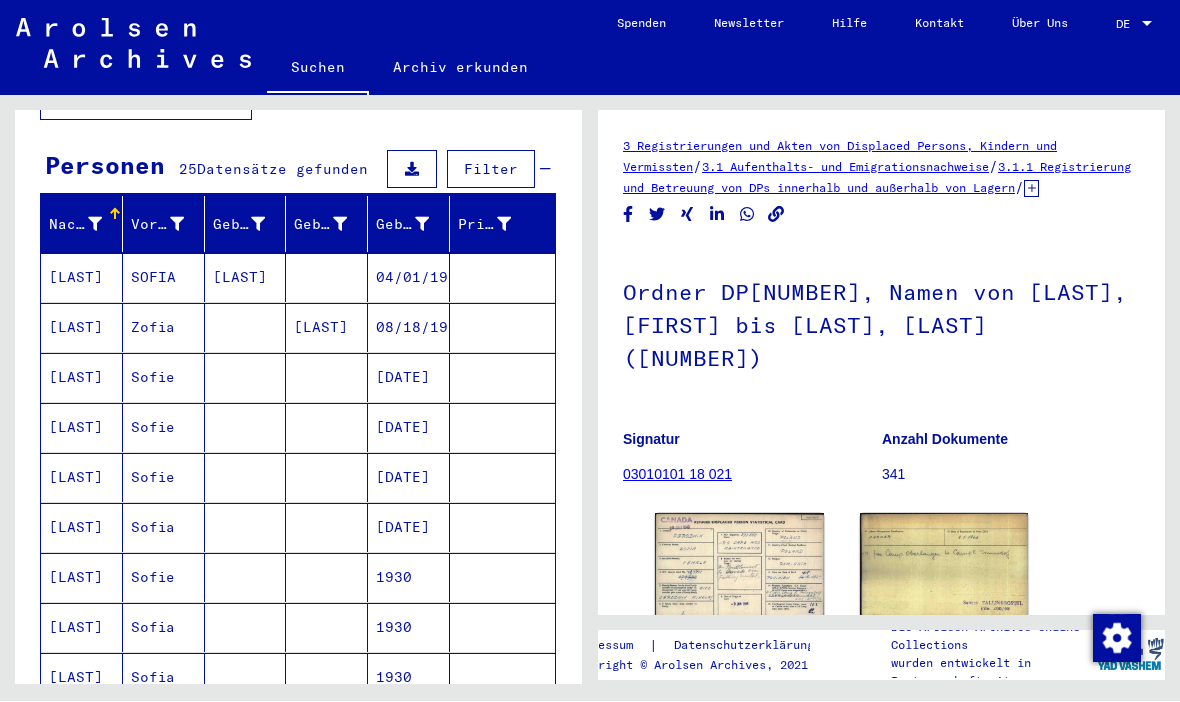 click on "Sofie" at bounding box center (164, 428) 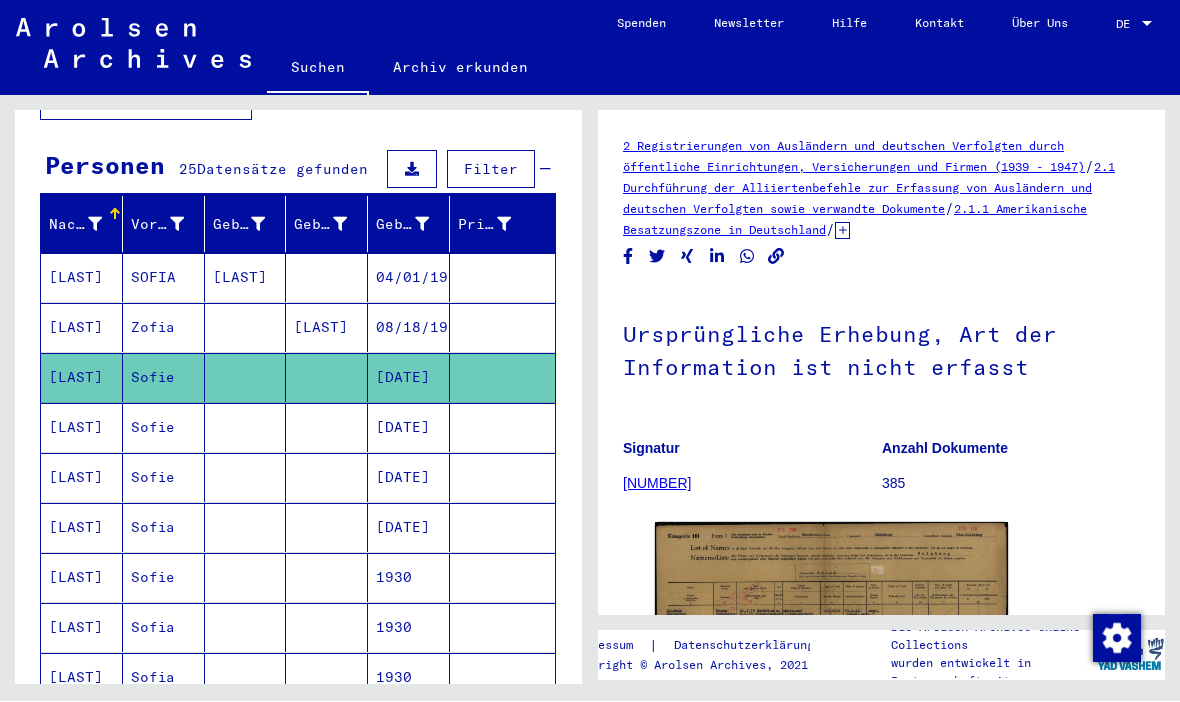 scroll, scrollTop: 0, scrollLeft: 0, axis: both 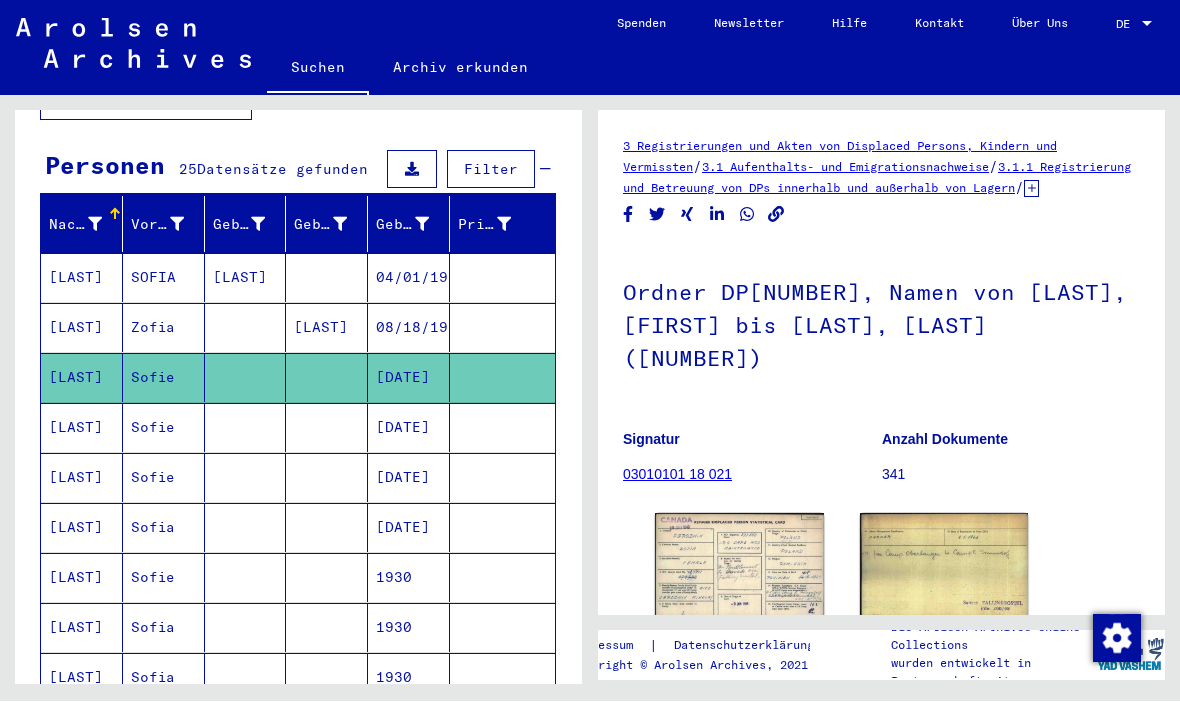 click on "Sofie" at bounding box center [164, 478] 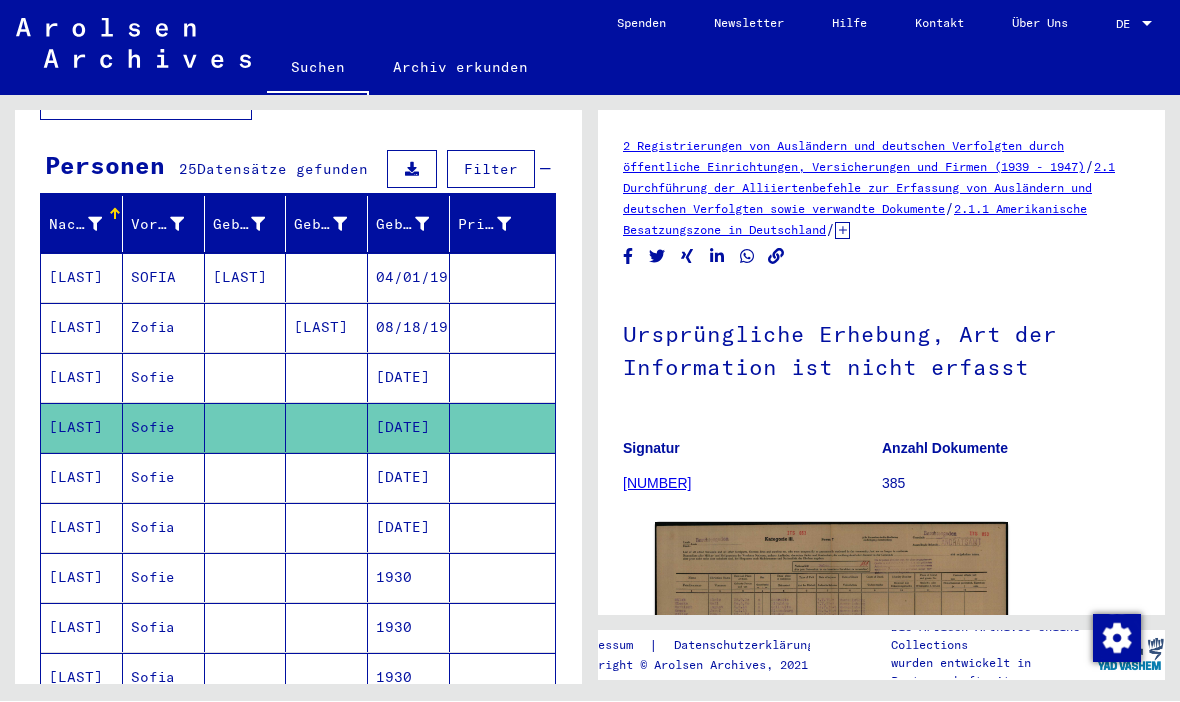 scroll, scrollTop: 0, scrollLeft: 0, axis: both 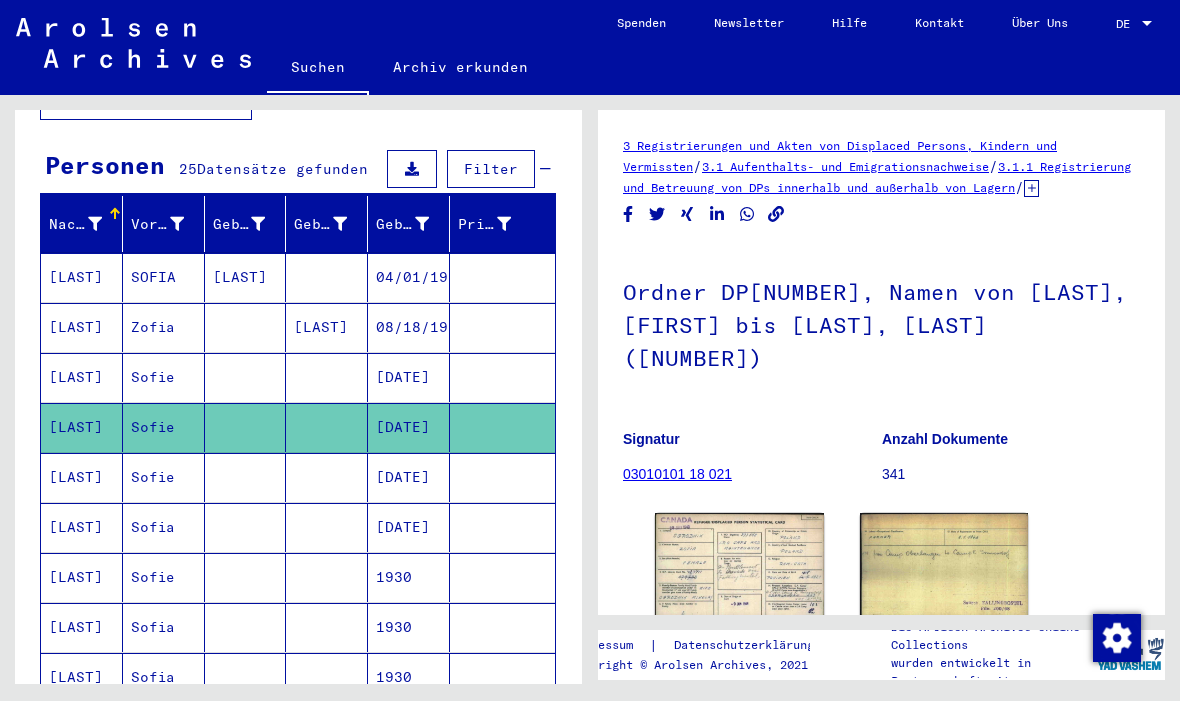 click on "Sofie" at bounding box center (164, 528) 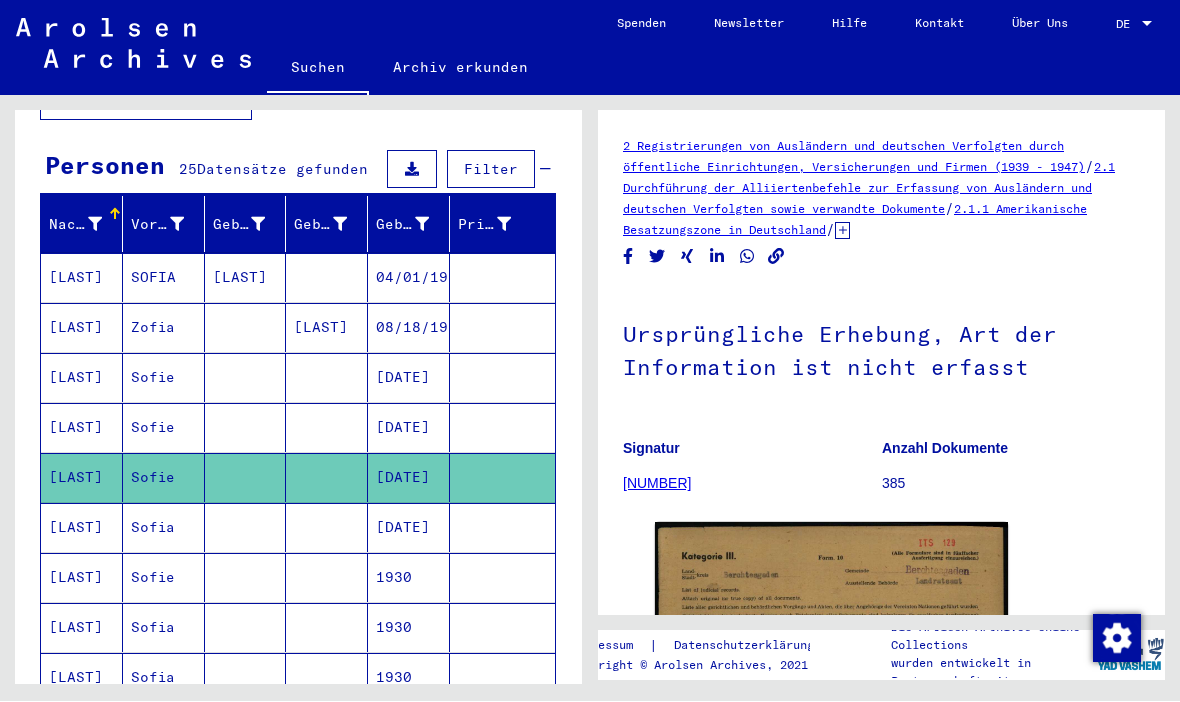scroll, scrollTop: 0, scrollLeft: 0, axis: both 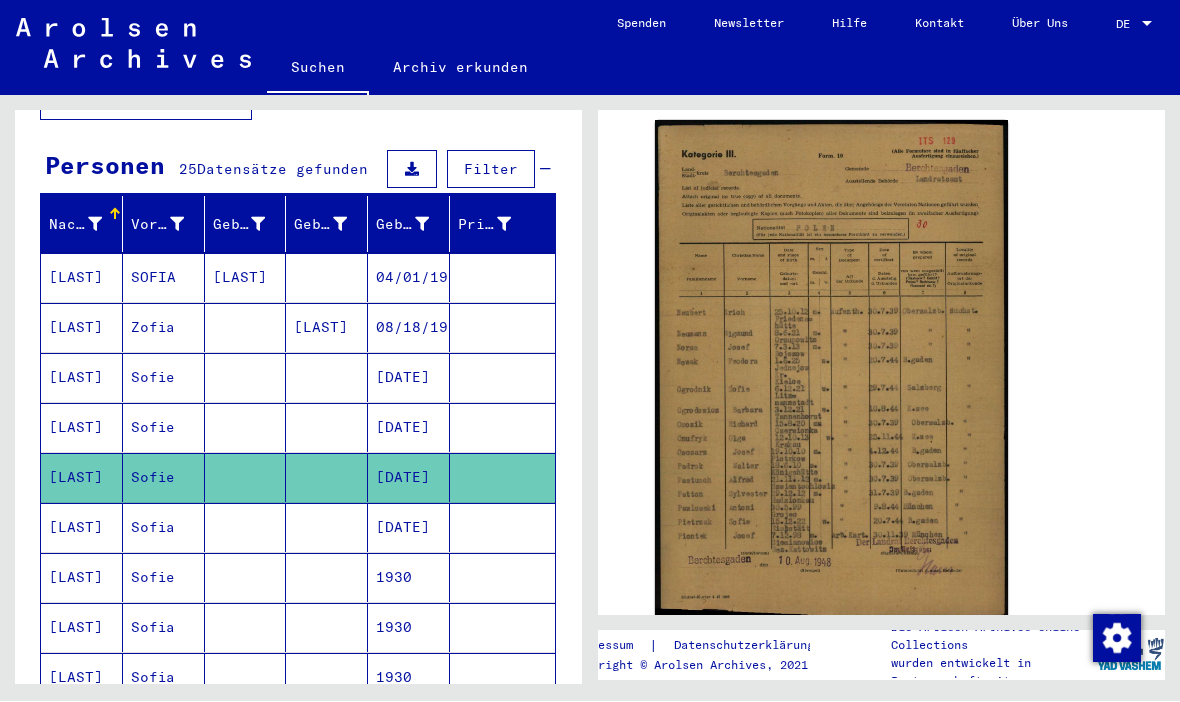 click on "Sofia" at bounding box center (164, 578) 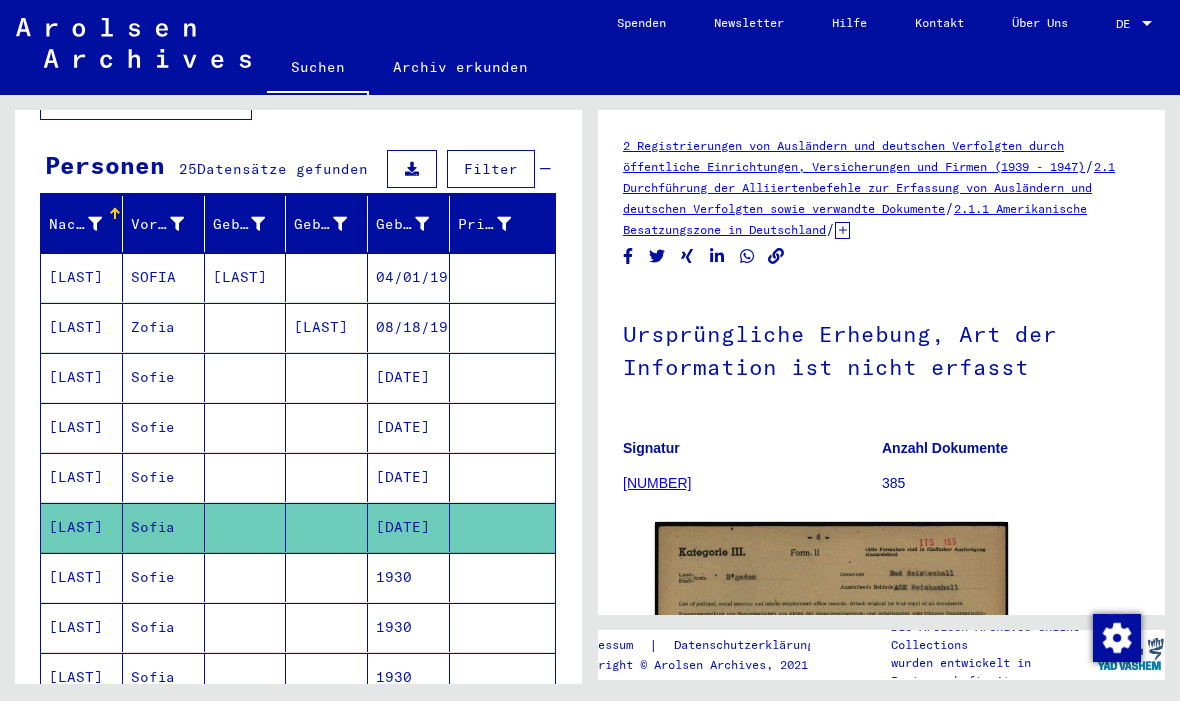 scroll, scrollTop: 0, scrollLeft: 0, axis: both 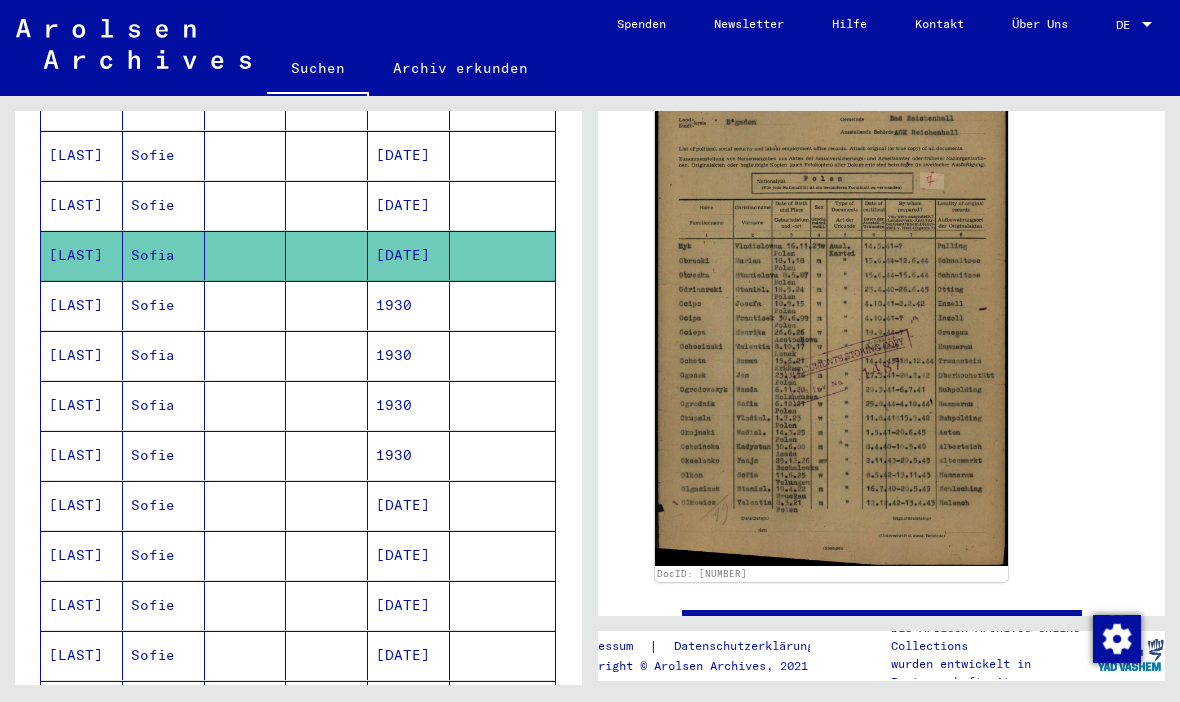click on "Sofie" at bounding box center [164, 355] 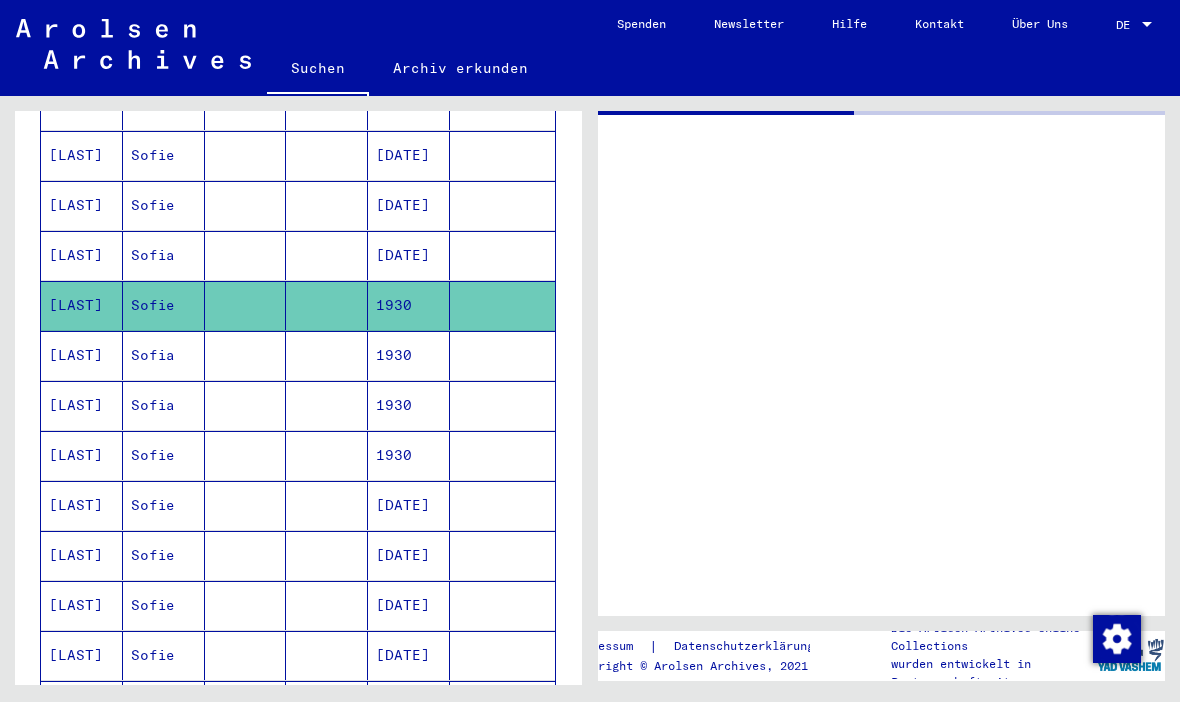 scroll, scrollTop: 0, scrollLeft: 0, axis: both 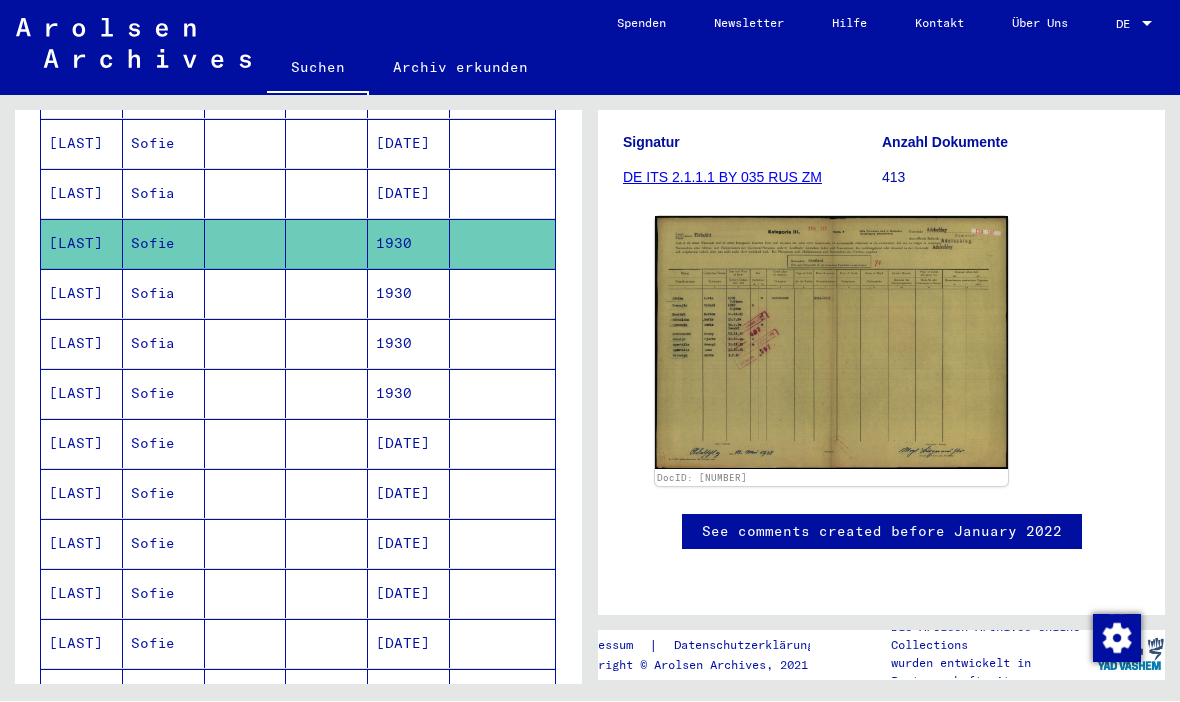 click on "Sofia" at bounding box center (164, 344) 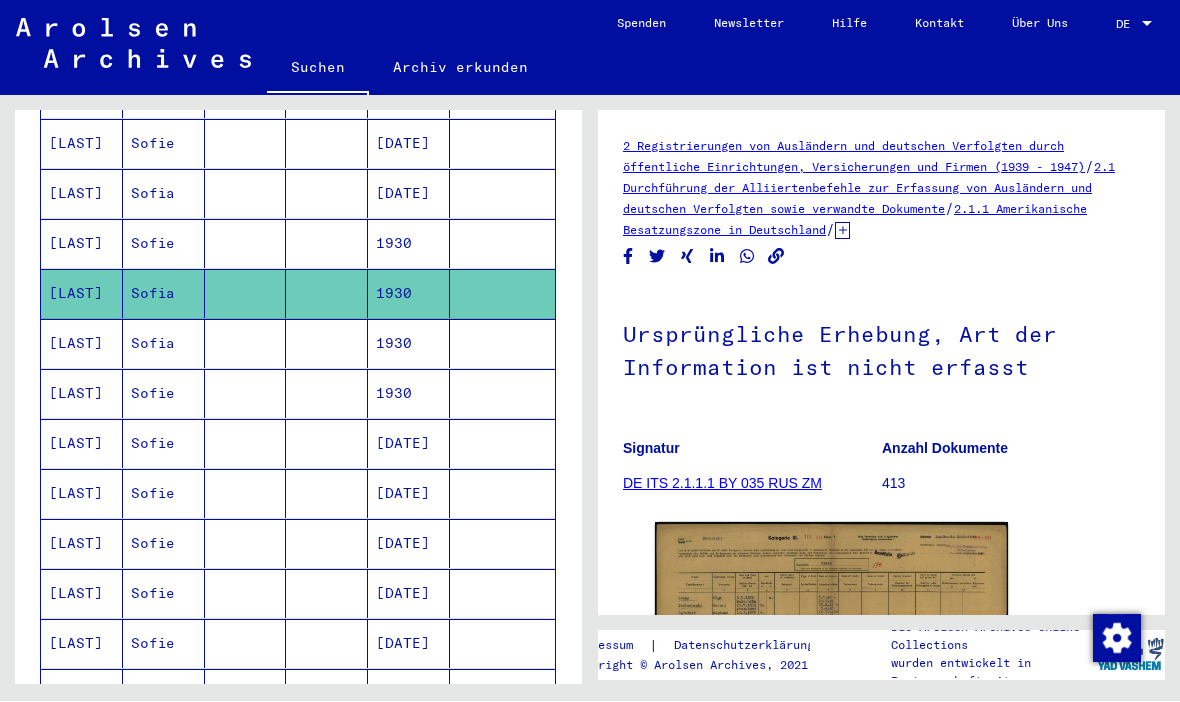 scroll, scrollTop: 0, scrollLeft: 0, axis: both 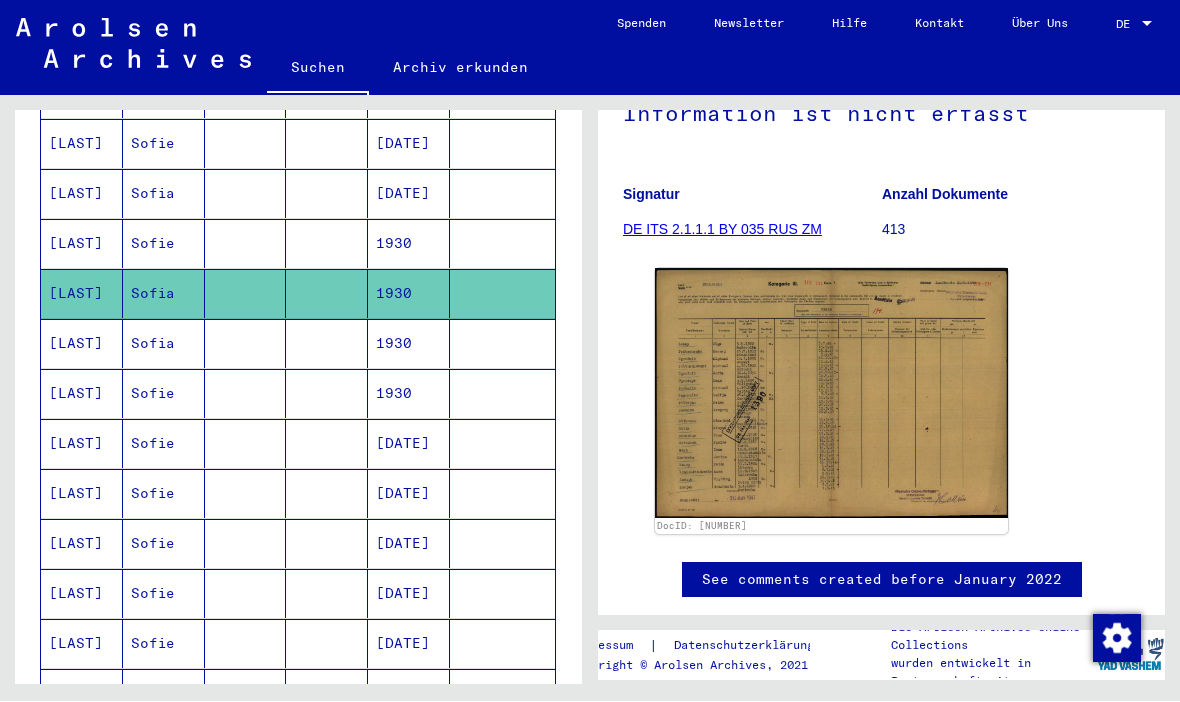 click on "Sofia" at bounding box center (164, 394) 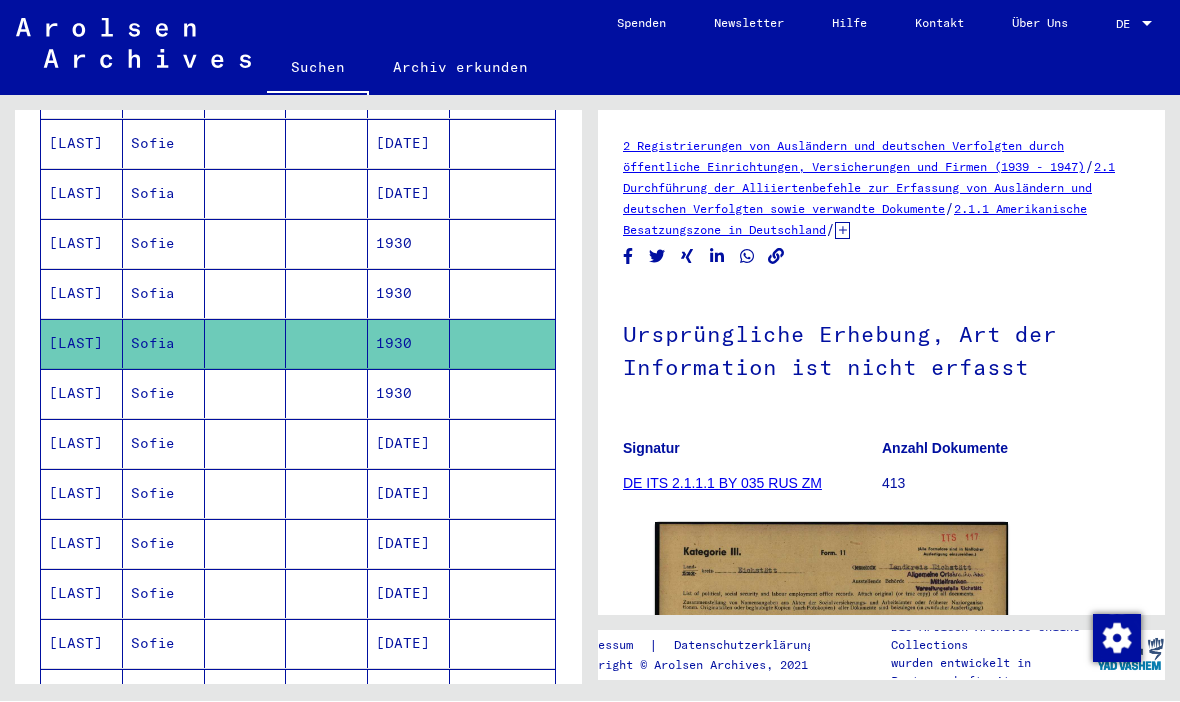 scroll, scrollTop: 0, scrollLeft: 0, axis: both 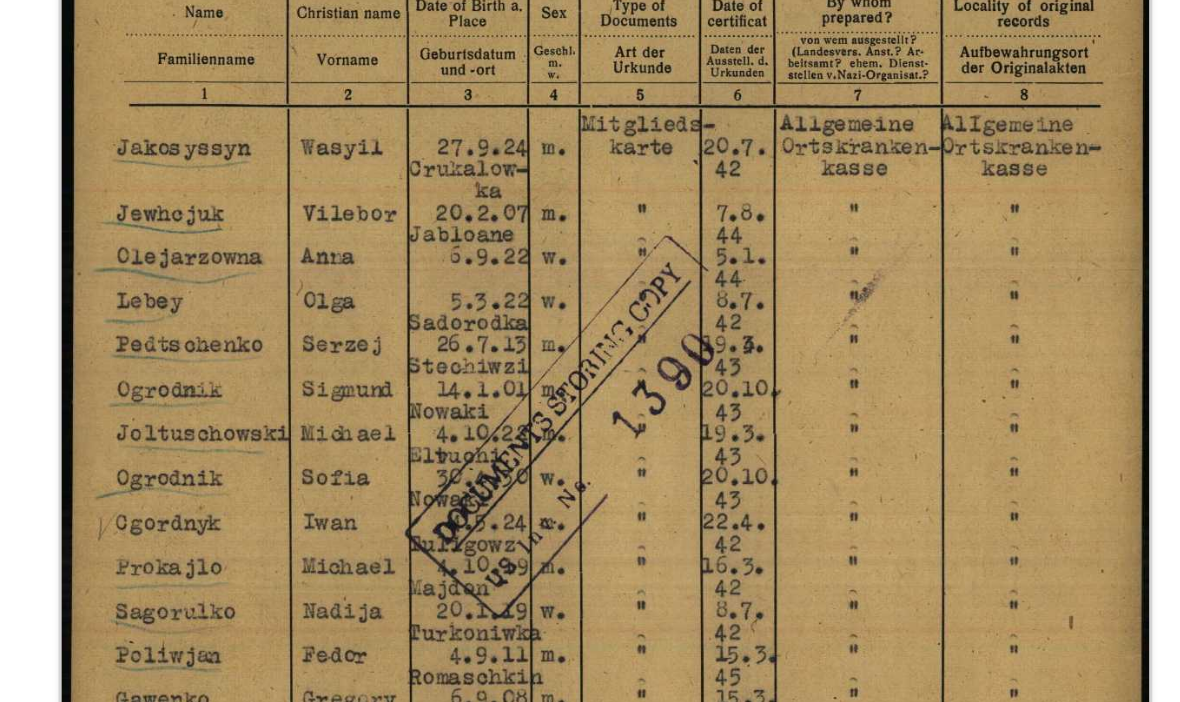 click 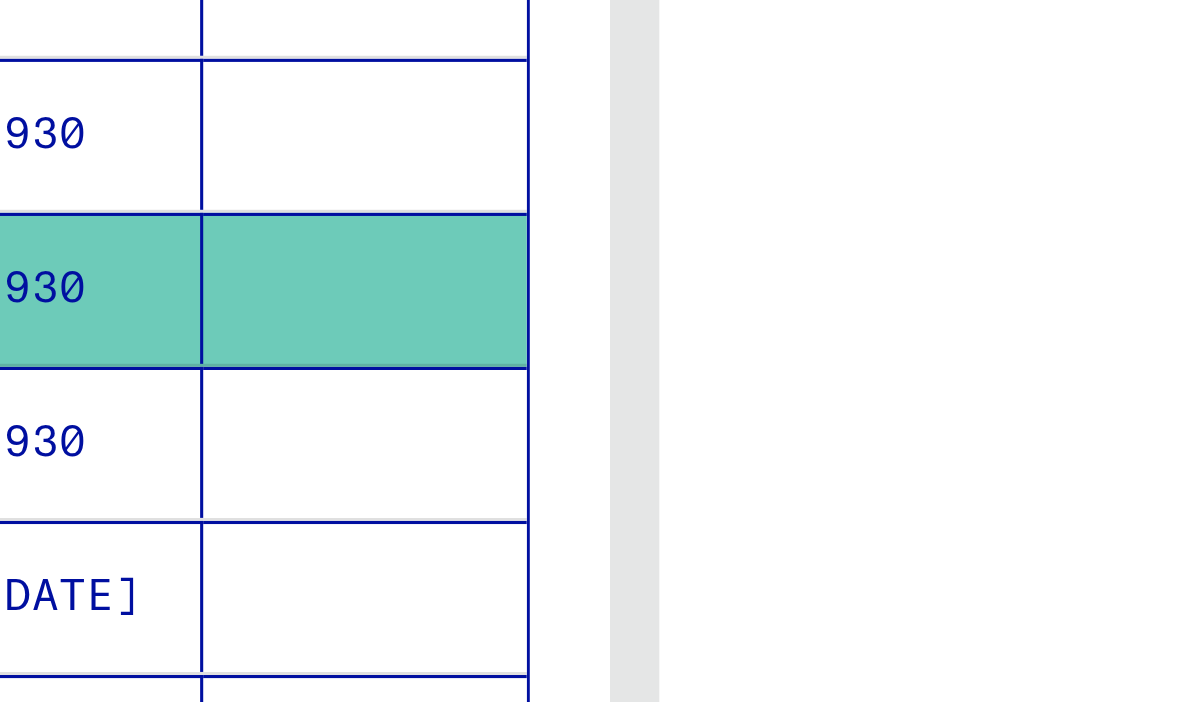scroll, scrollTop: 0, scrollLeft: 0, axis: both 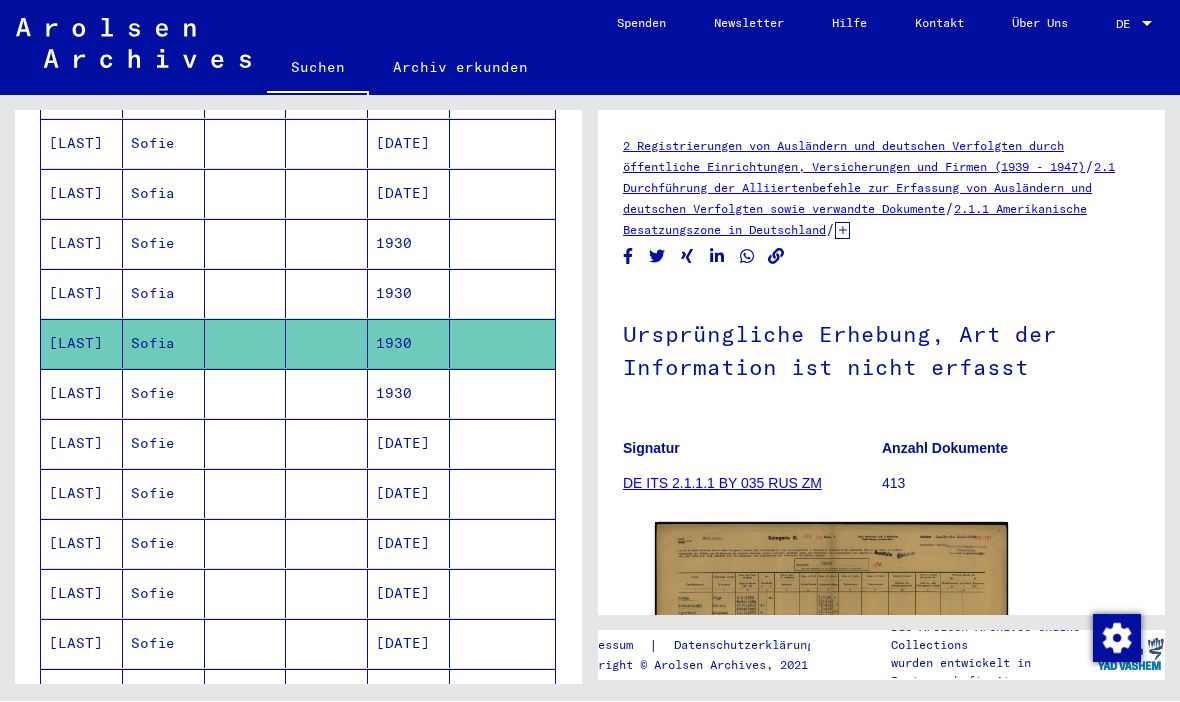 click on "Sofie" at bounding box center (164, 444) 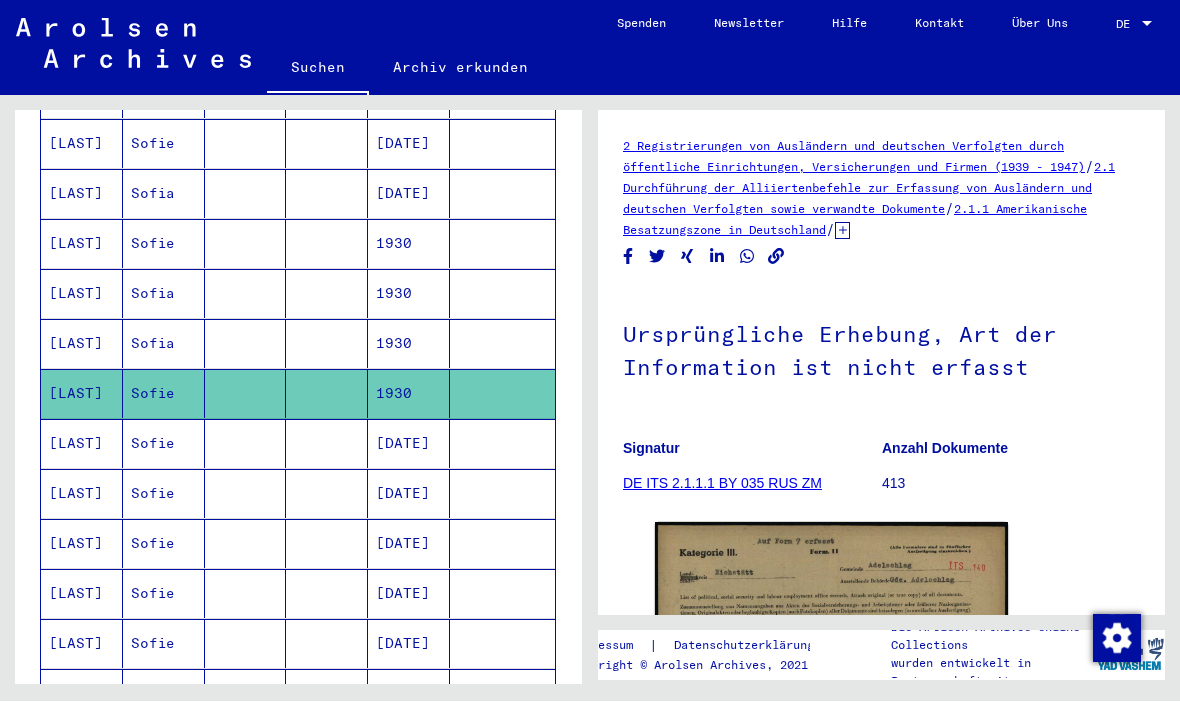 scroll, scrollTop: 0, scrollLeft: 0, axis: both 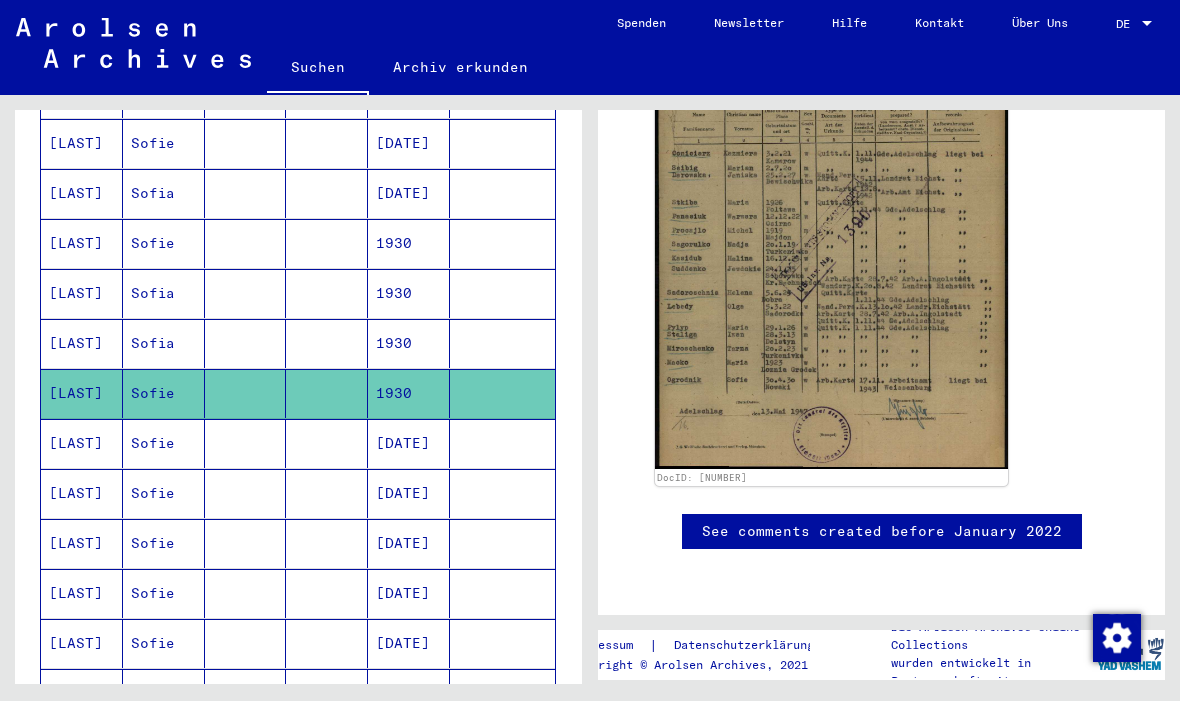 click on "Sofie" at bounding box center [164, 494] 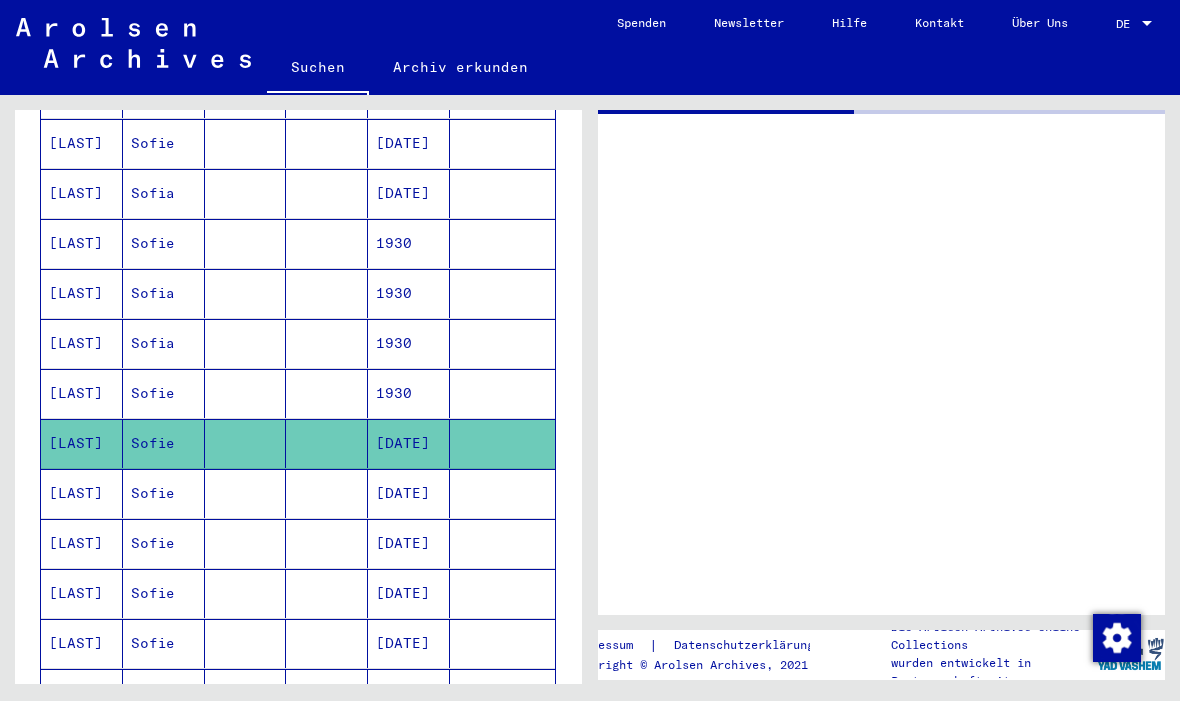 scroll, scrollTop: 0, scrollLeft: 0, axis: both 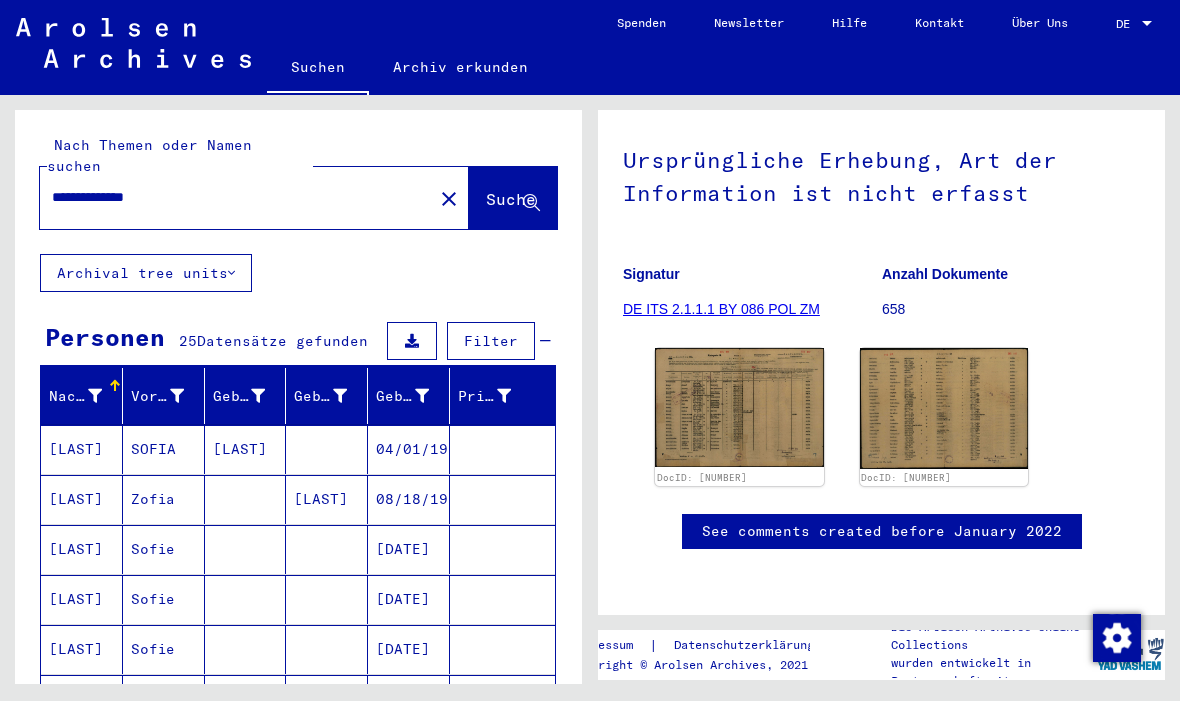 click on "**********" at bounding box center (236, 198) 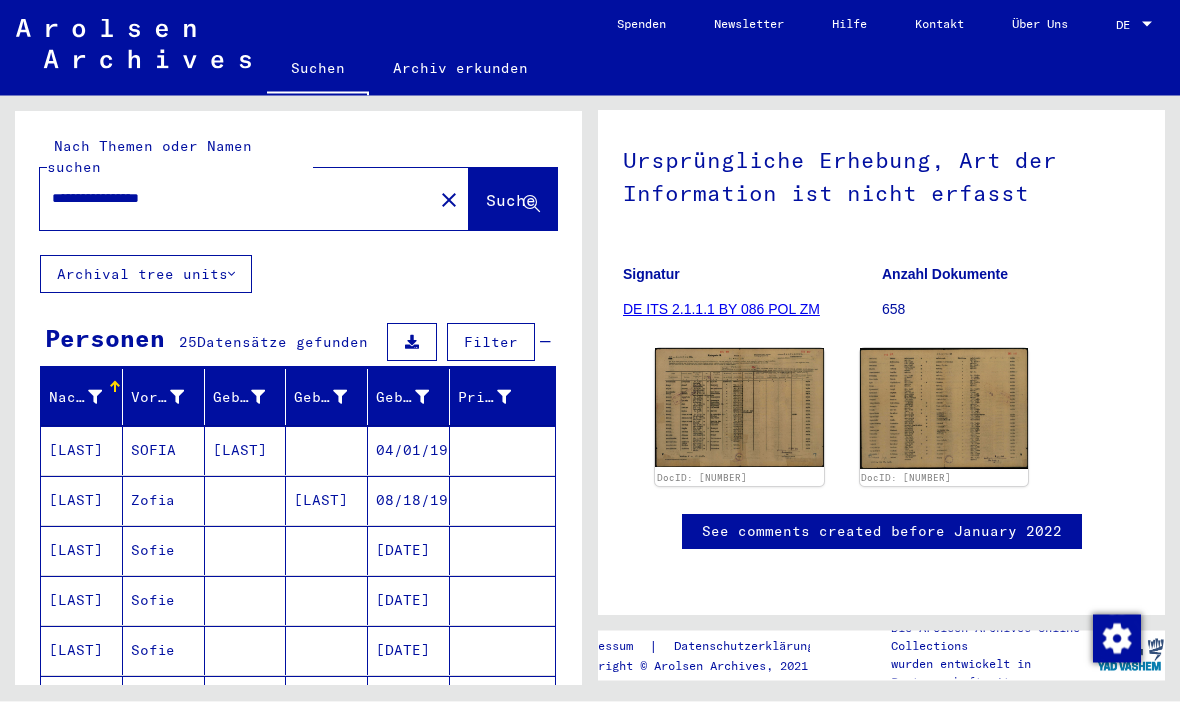 scroll, scrollTop: 0, scrollLeft: 0, axis: both 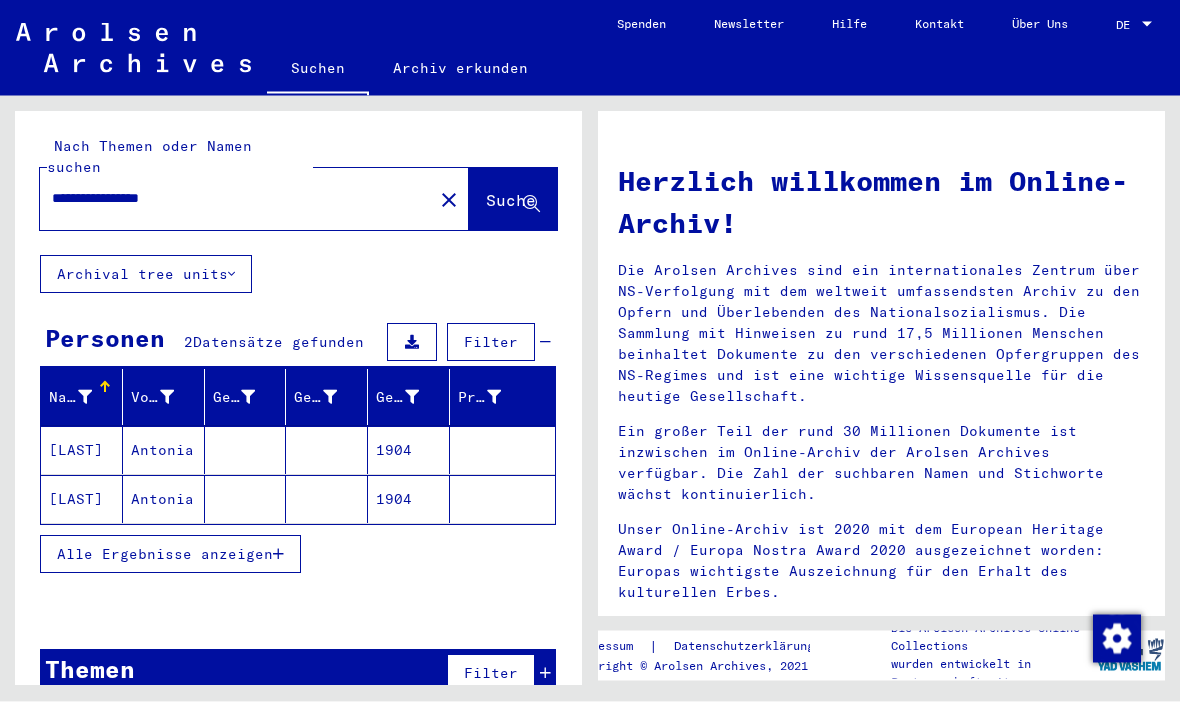 click on "Suche" 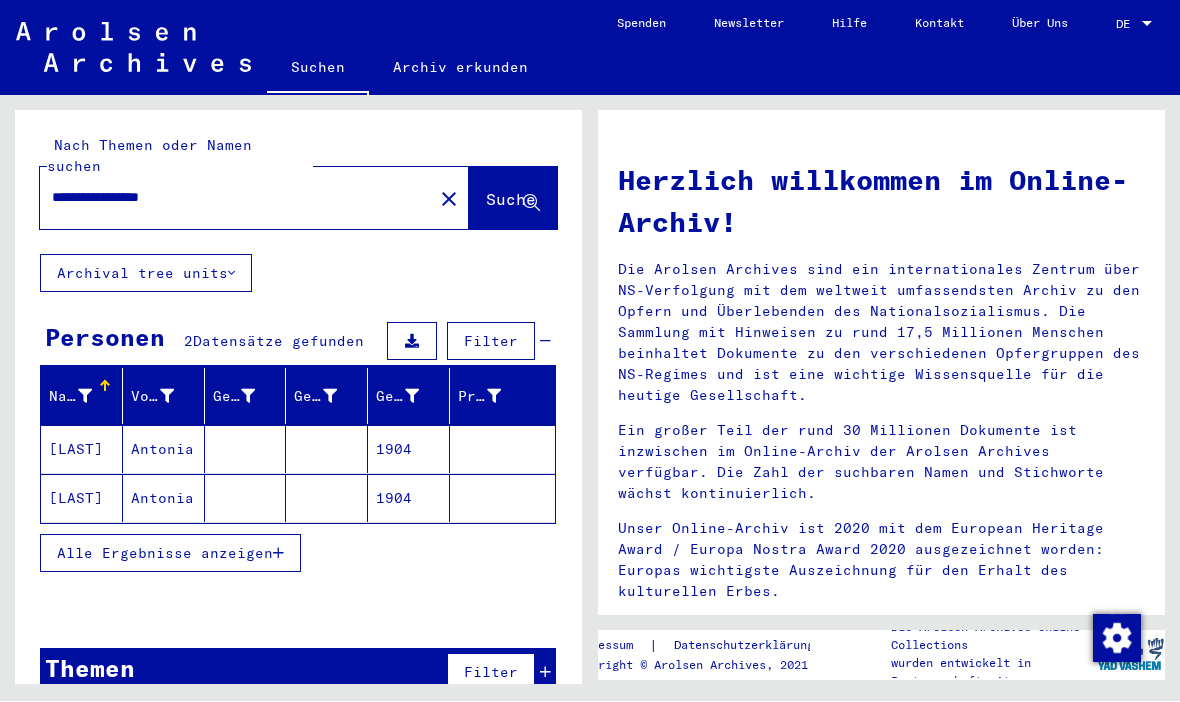 click on "[LAST]" at bounding box center [82, 499] 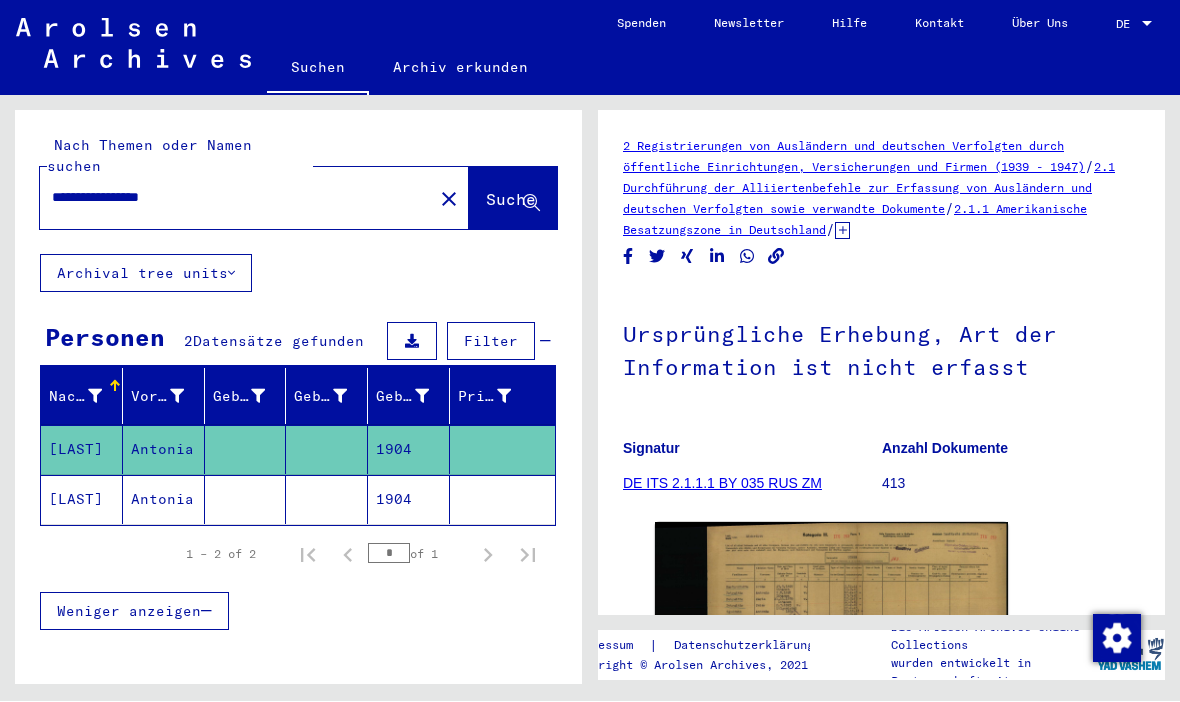 scroll, scrollTop: 0, scrollLeft: 0, axis: both 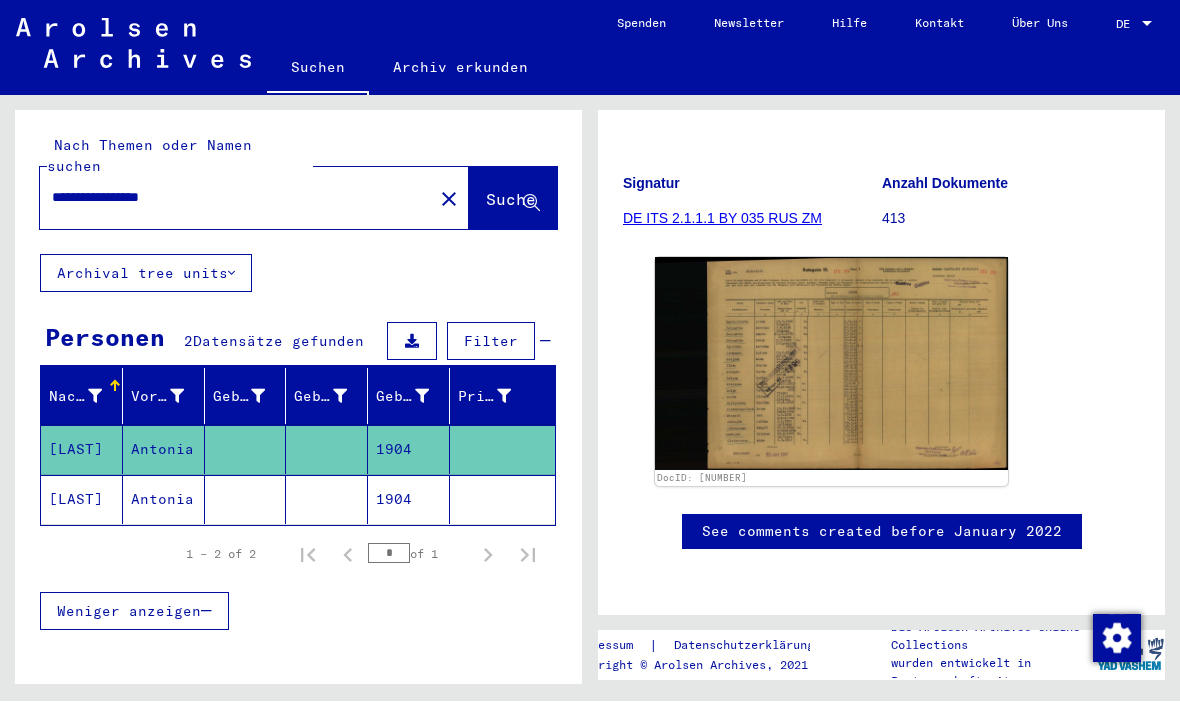 click on "[LAST]" 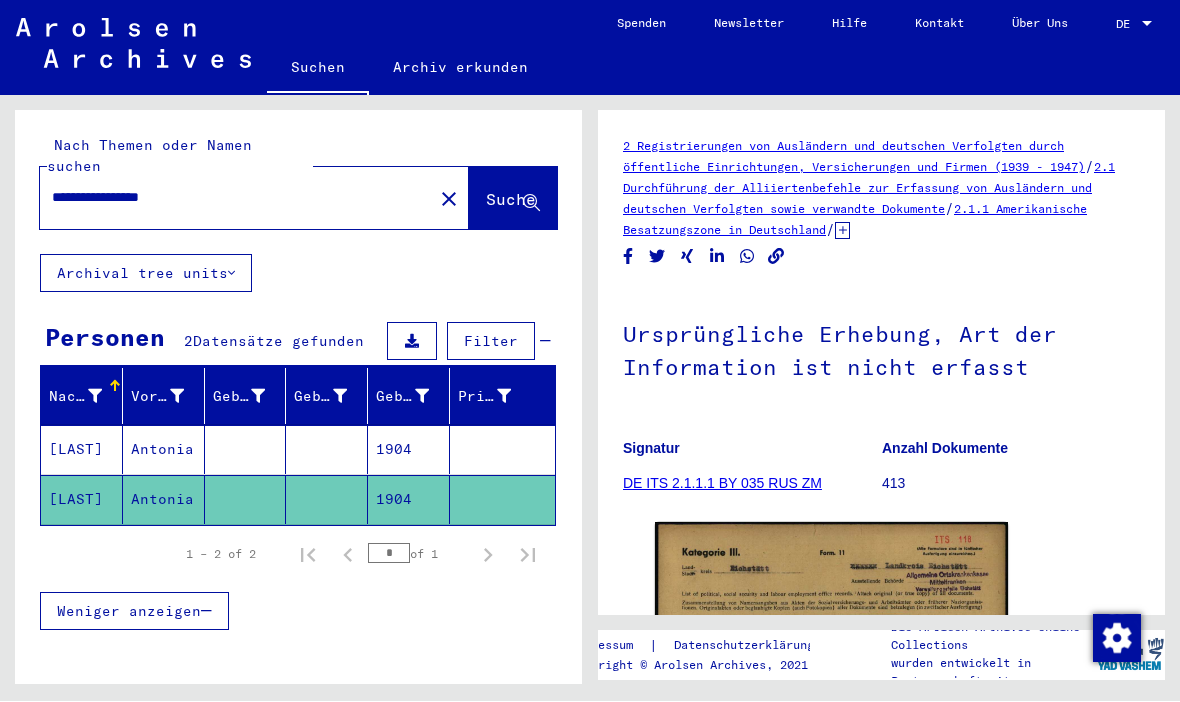 scroll, scrollTop: 0, scrollLeft: 0, axis: both 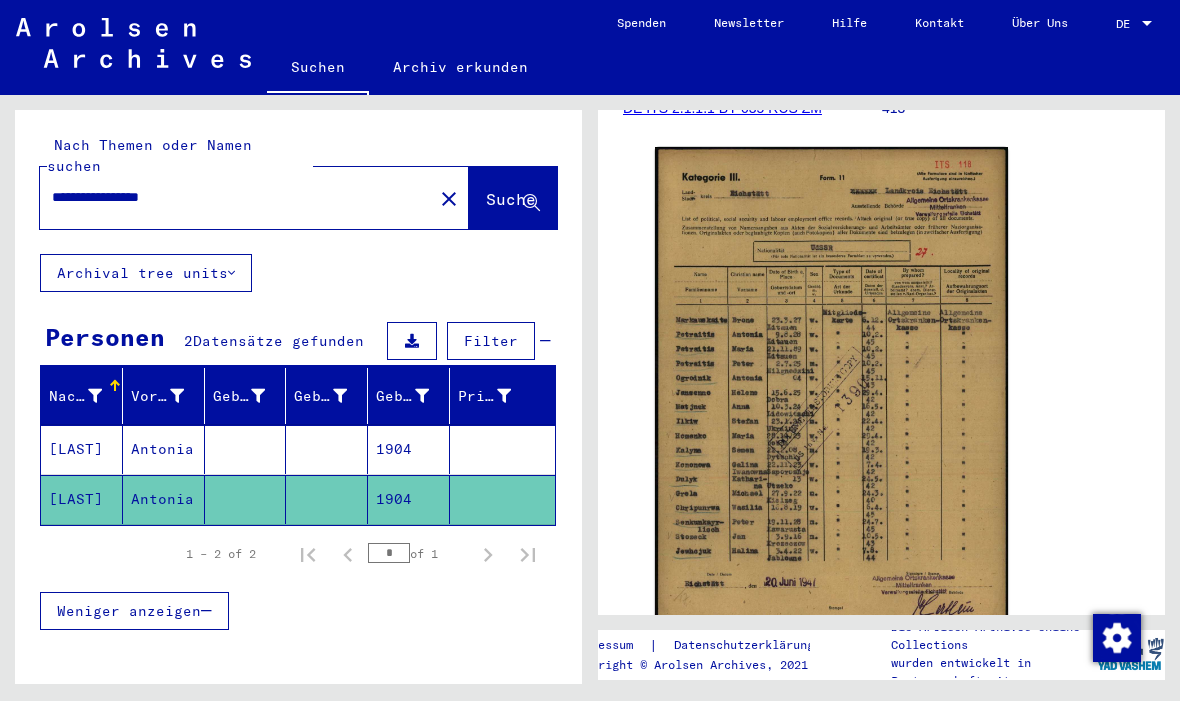 click on "**********" at bounding box center [236, 198] 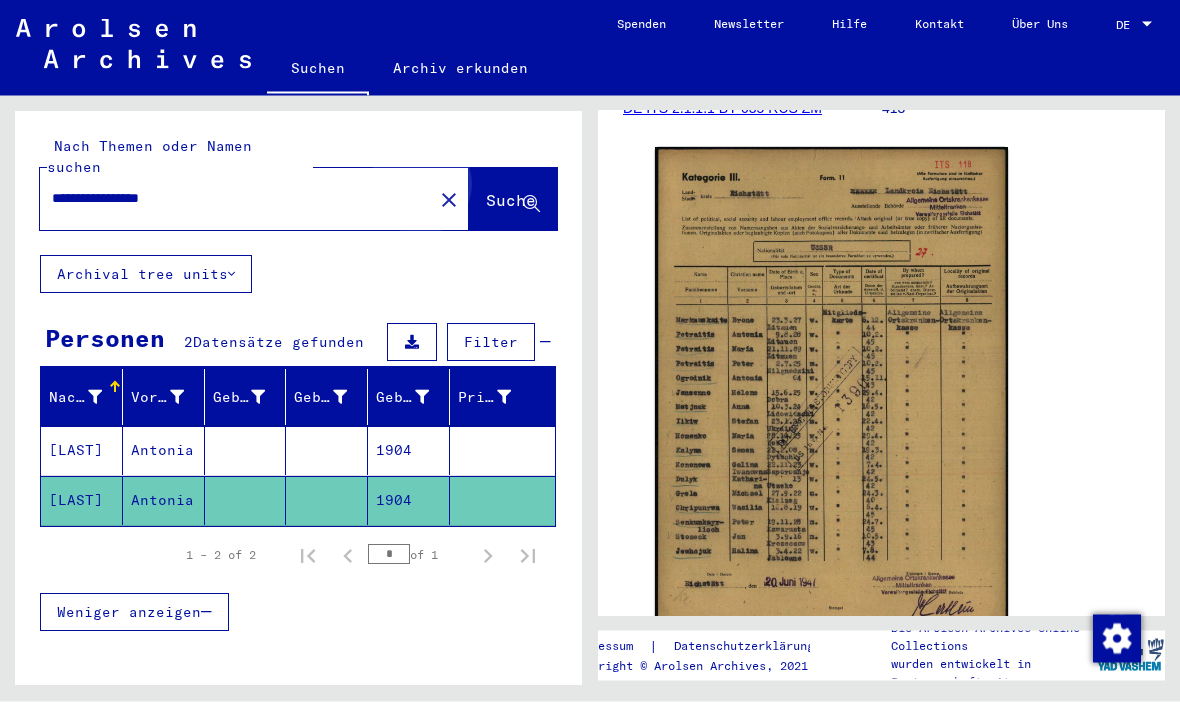 click on "Suche" 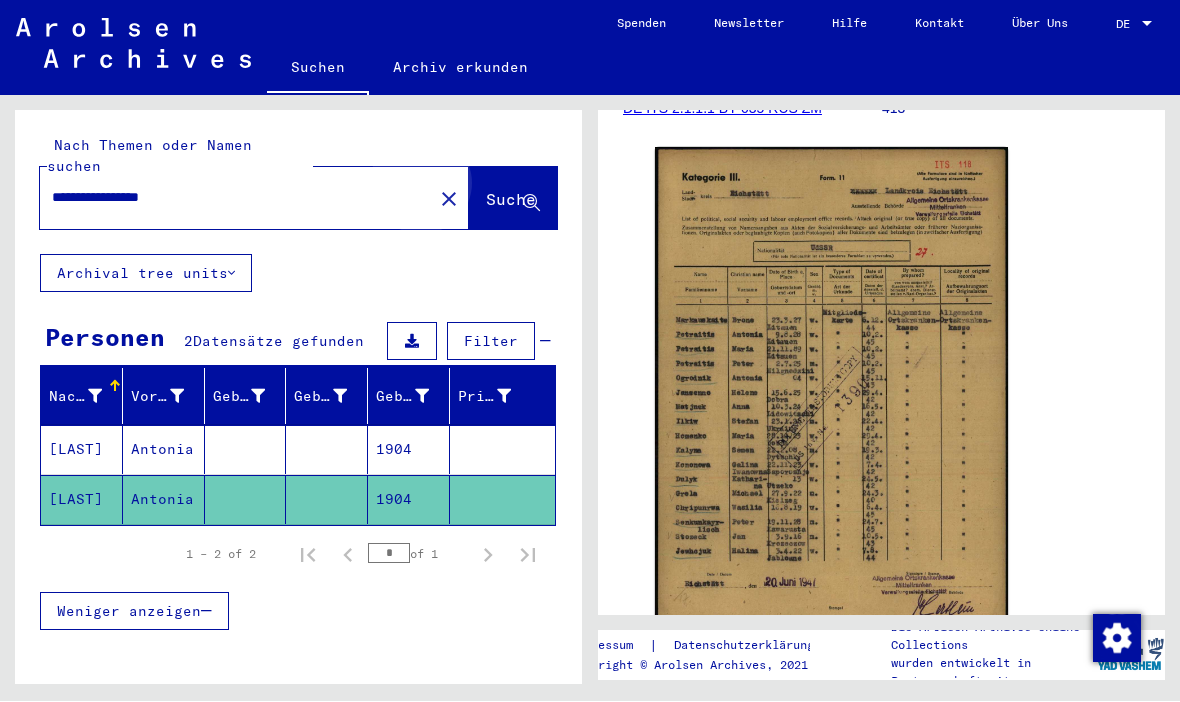 scroll, scrollTop: 0, scrollLeft: 0, axis: both 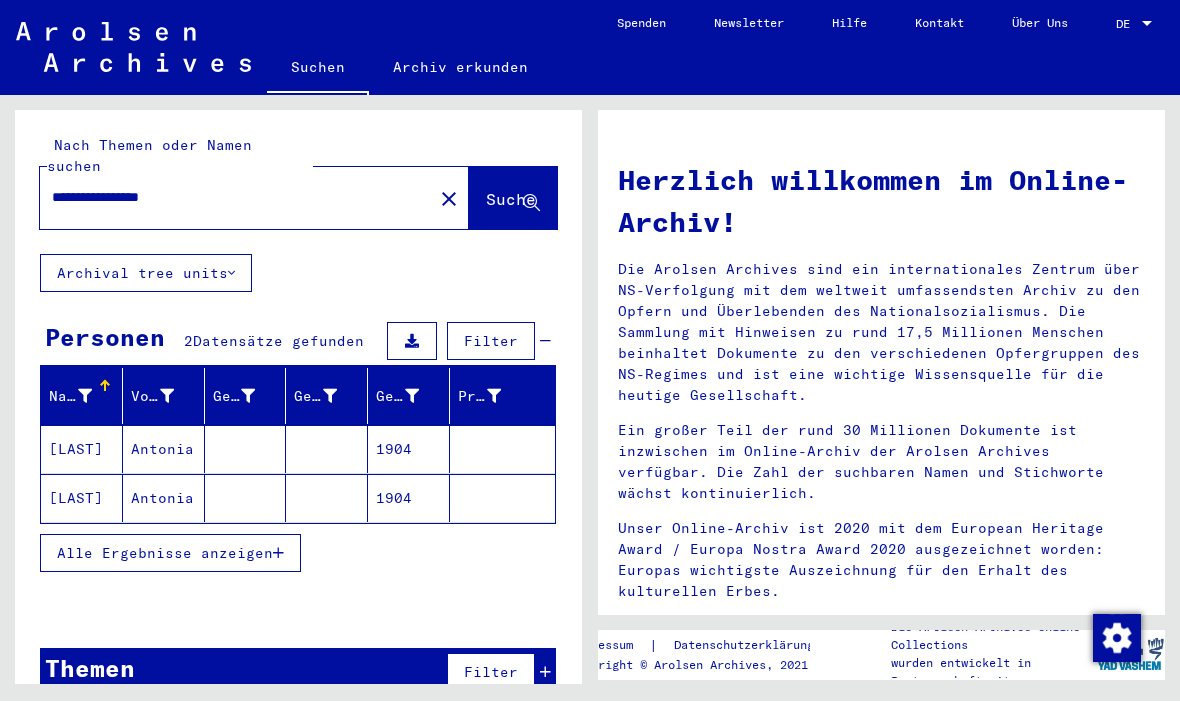 click on "**********" at bounding box center [230, 198] 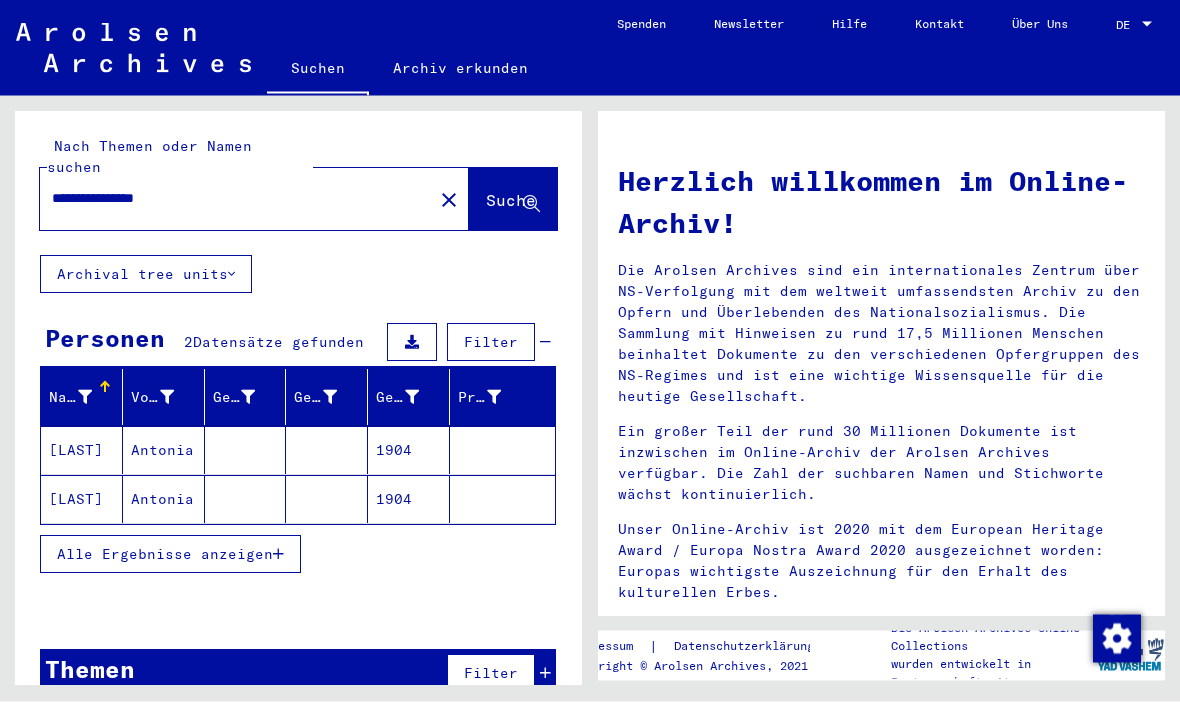click on "Suche" 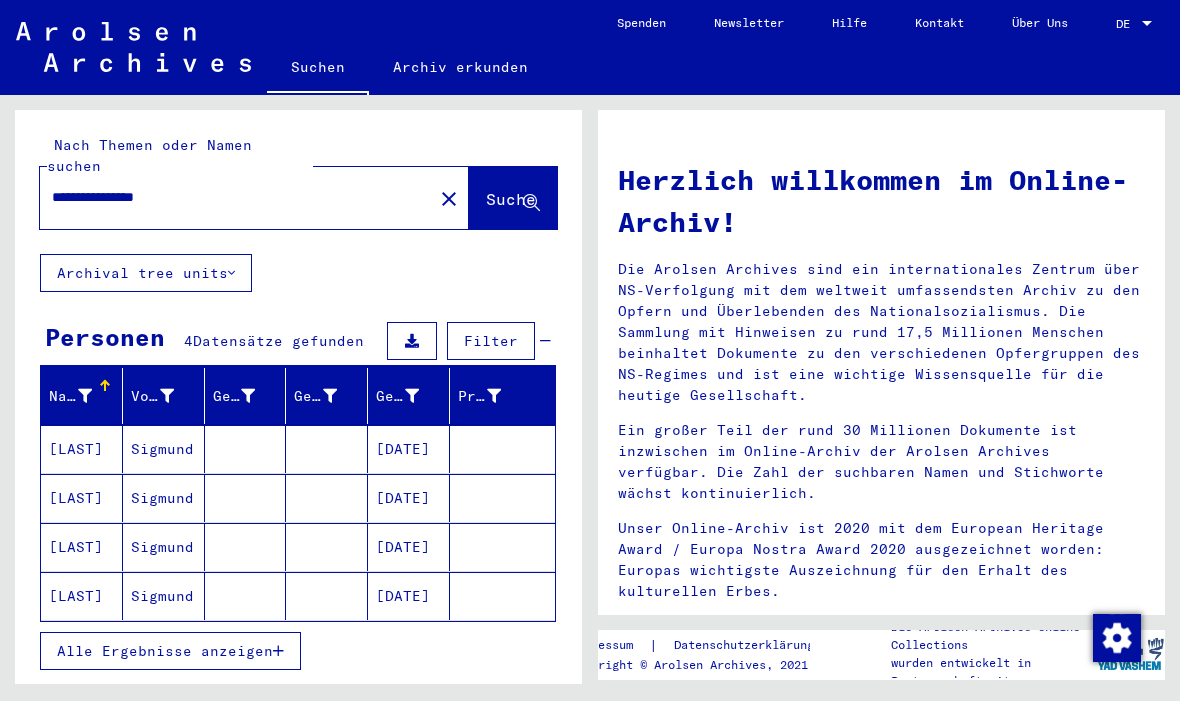 click on "[LAST]" at bounding box center (82, 499) 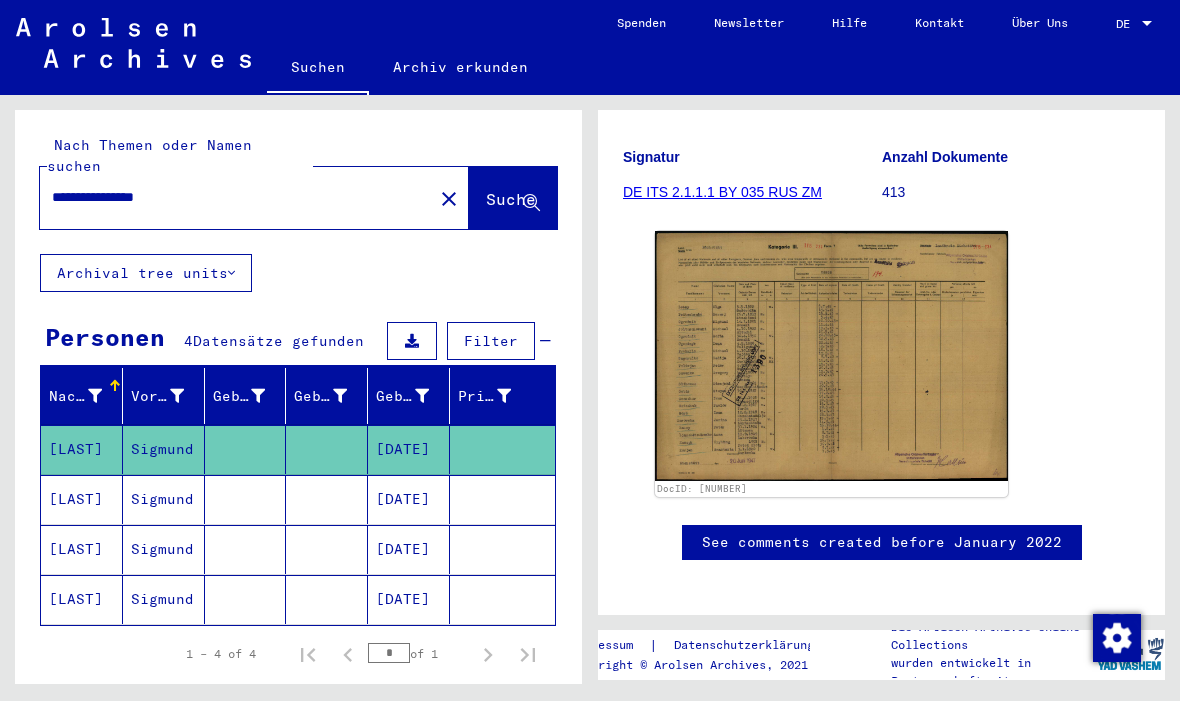 scroll, scrollTop: 266, scrollLeft: 0, axis: vertical 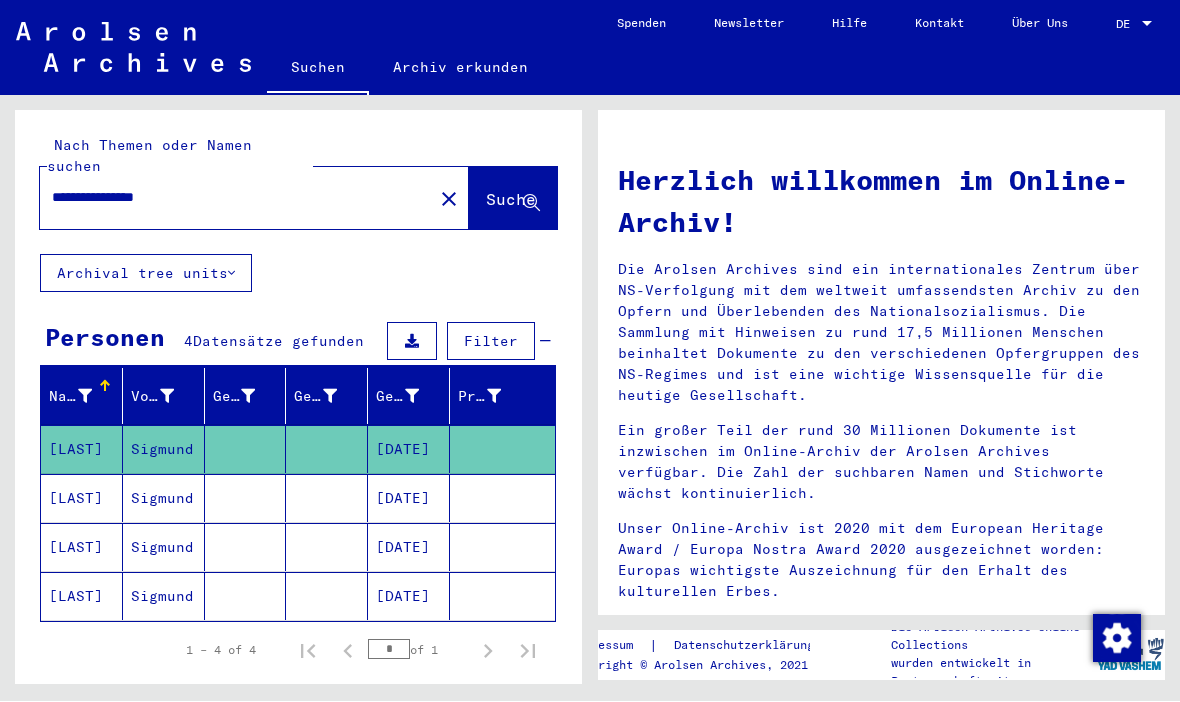 click on "Sigmund" at bounding box center (164, 548) 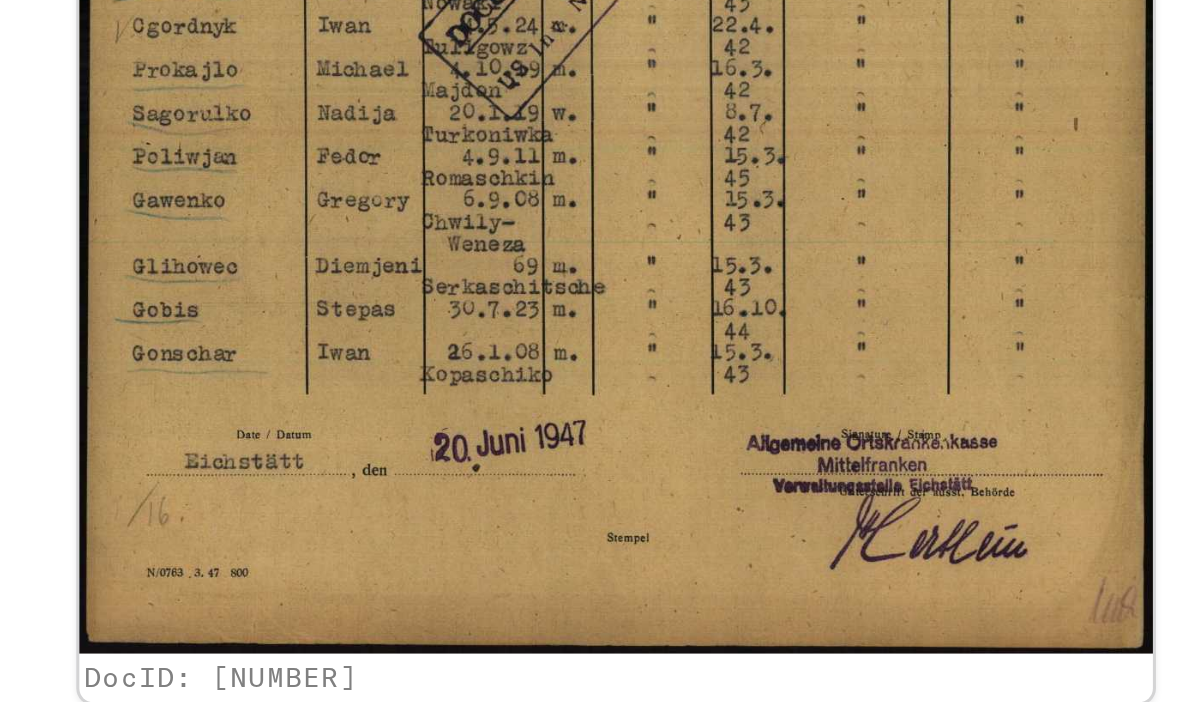 scroll, scrollTop: 489, scrollLeft: 0, axis: vertical 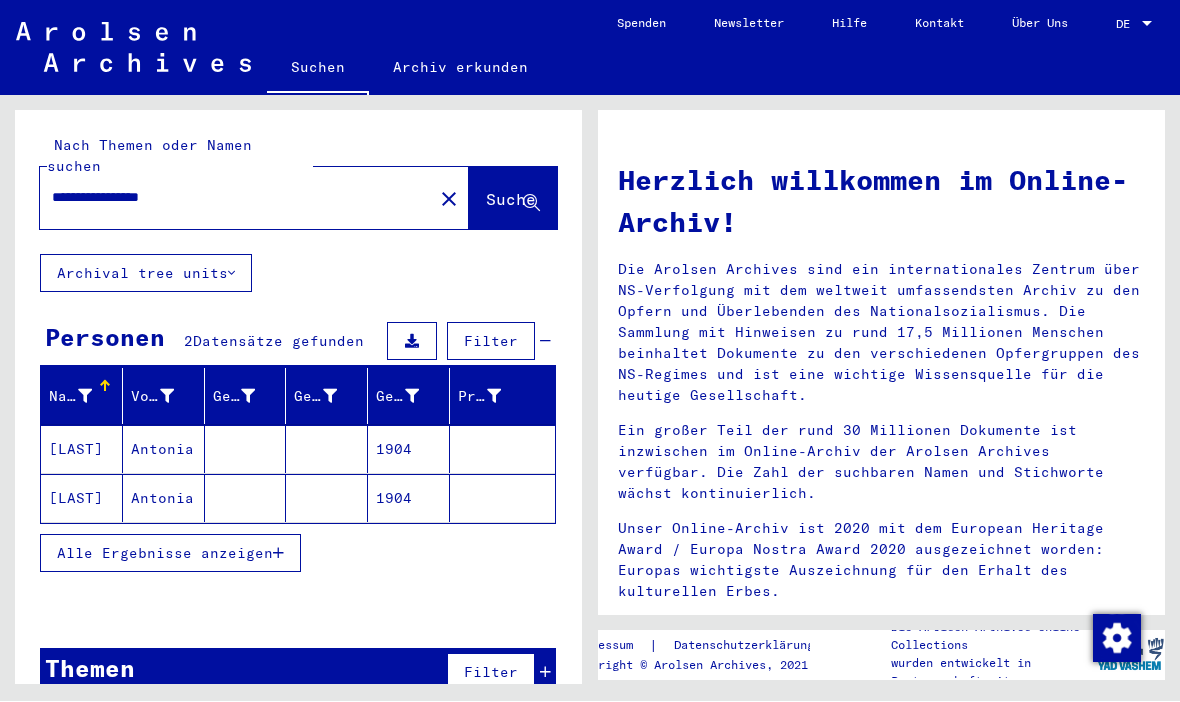 click on "Antonia" at bounding box center [164, 499] 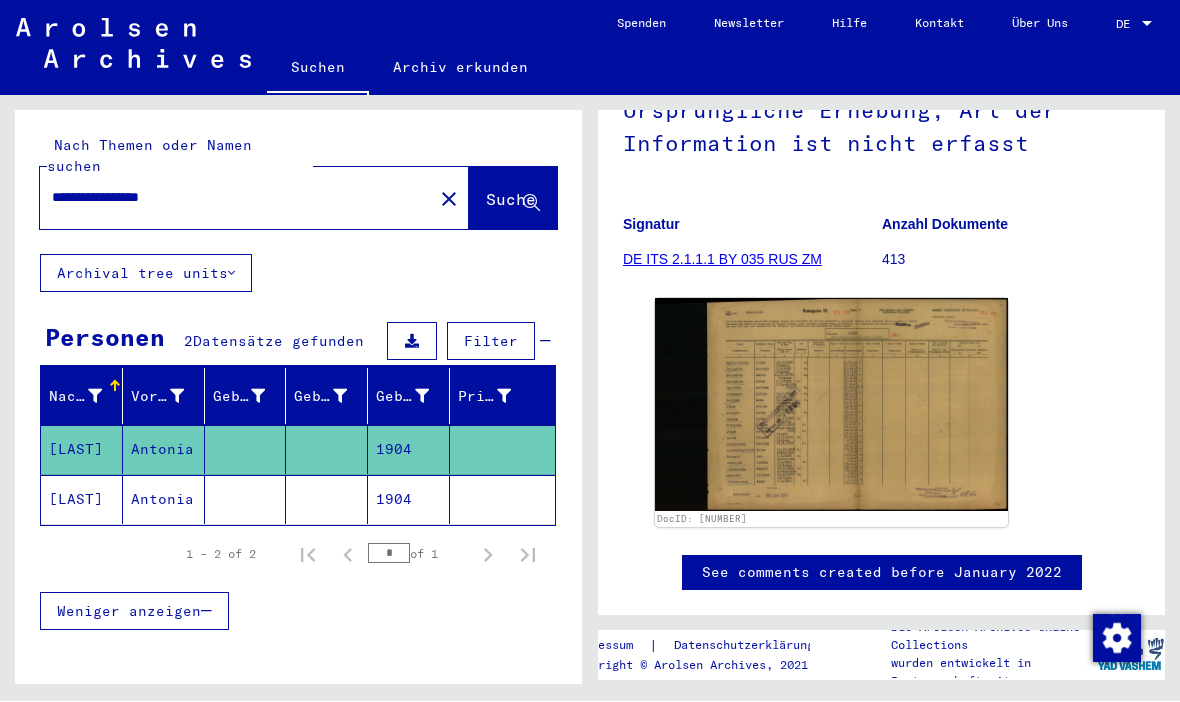 scroll, scrollTop: 227, scrollLeft: 0, axis: vertical 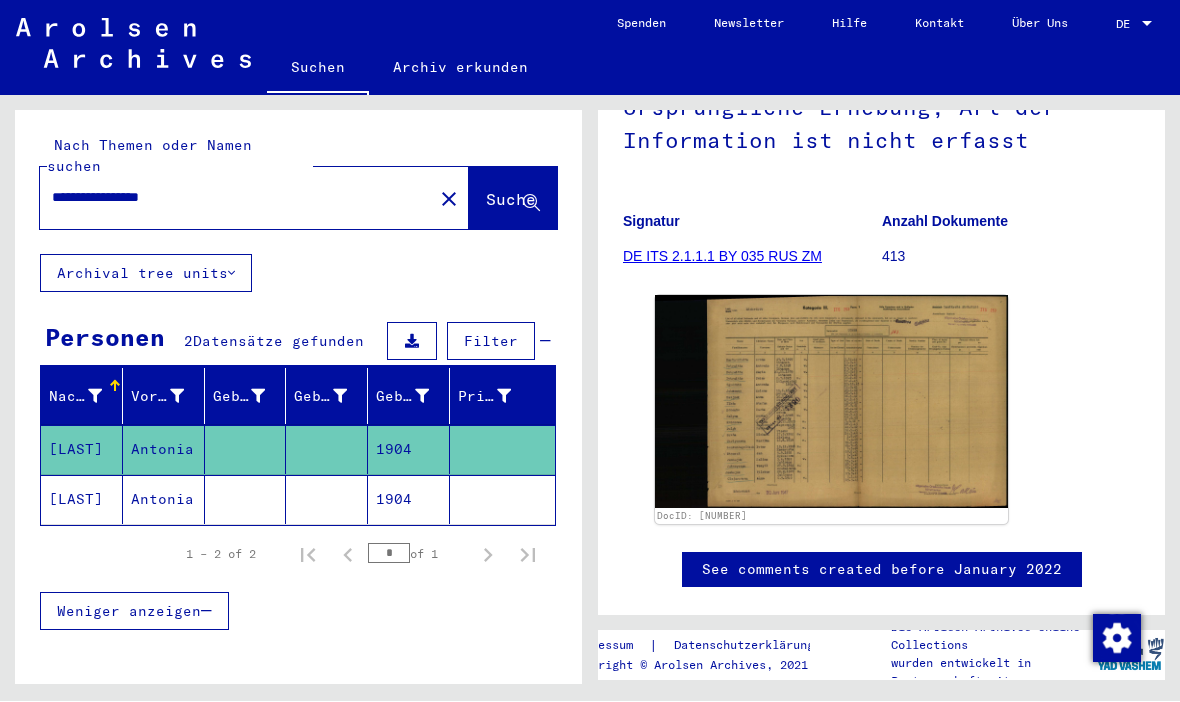 click on "**********" at bounding box center [236, 198] 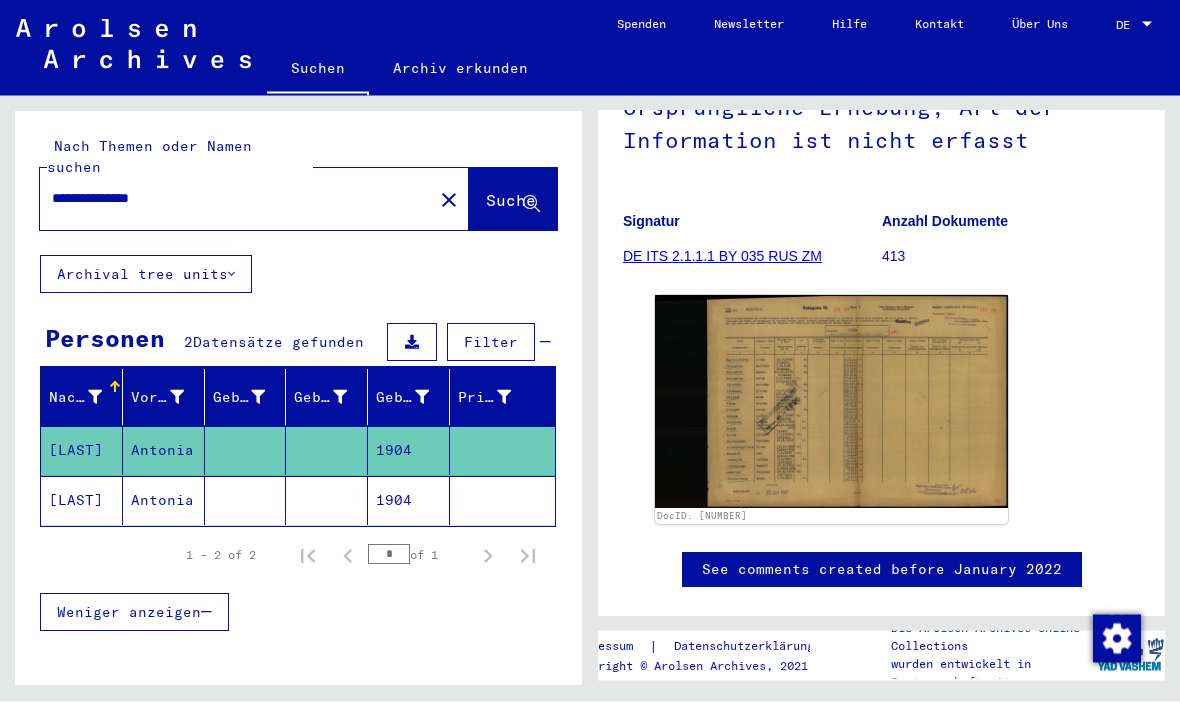click on "Suche" 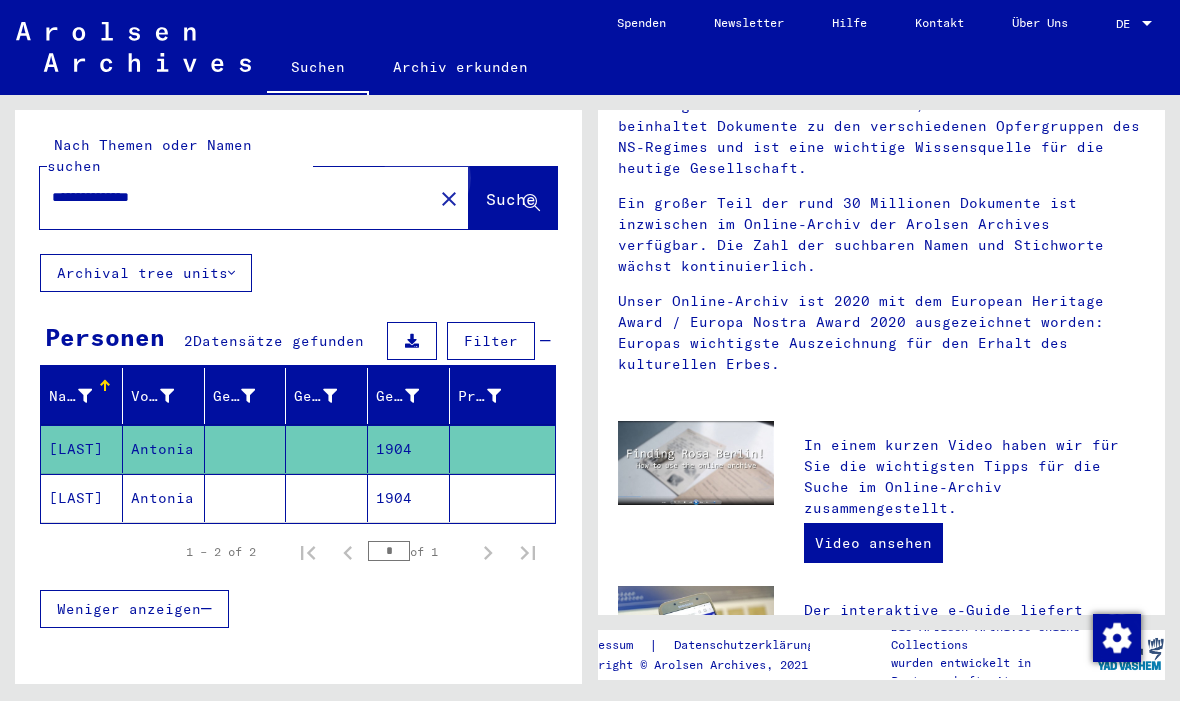 scroll, scrollTop: 0, scrollLeft: 0, axis: both 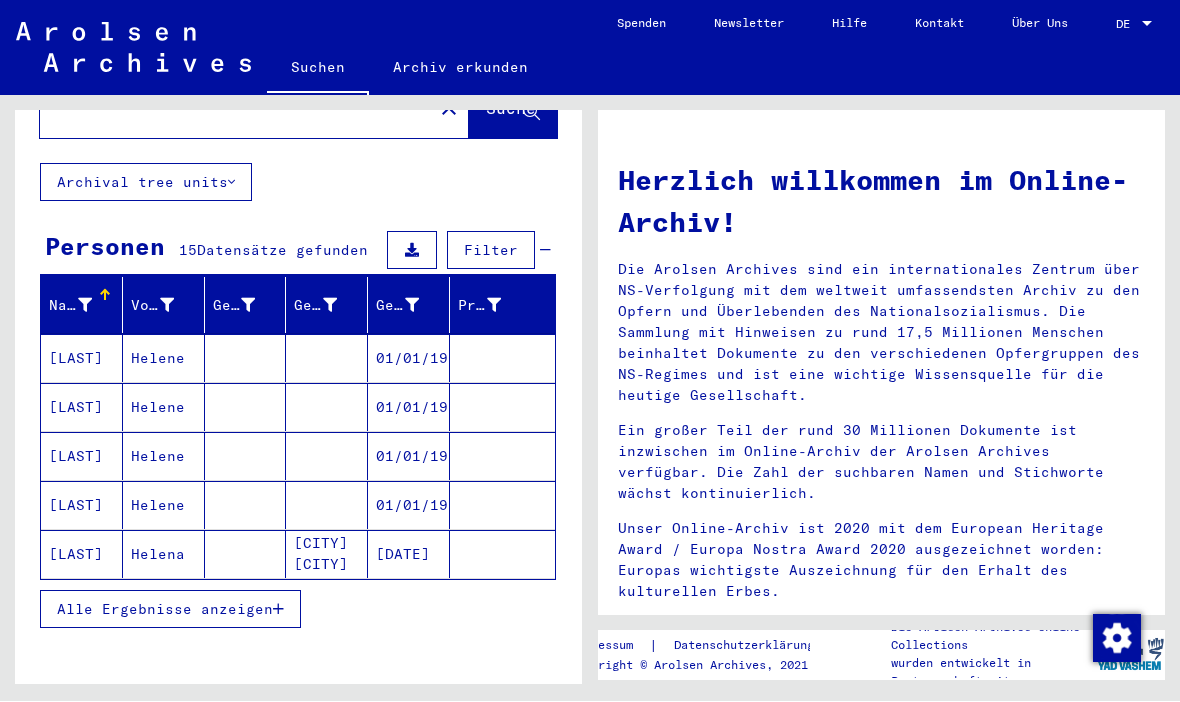 click on "Helene" at bounding box center [164, 408] 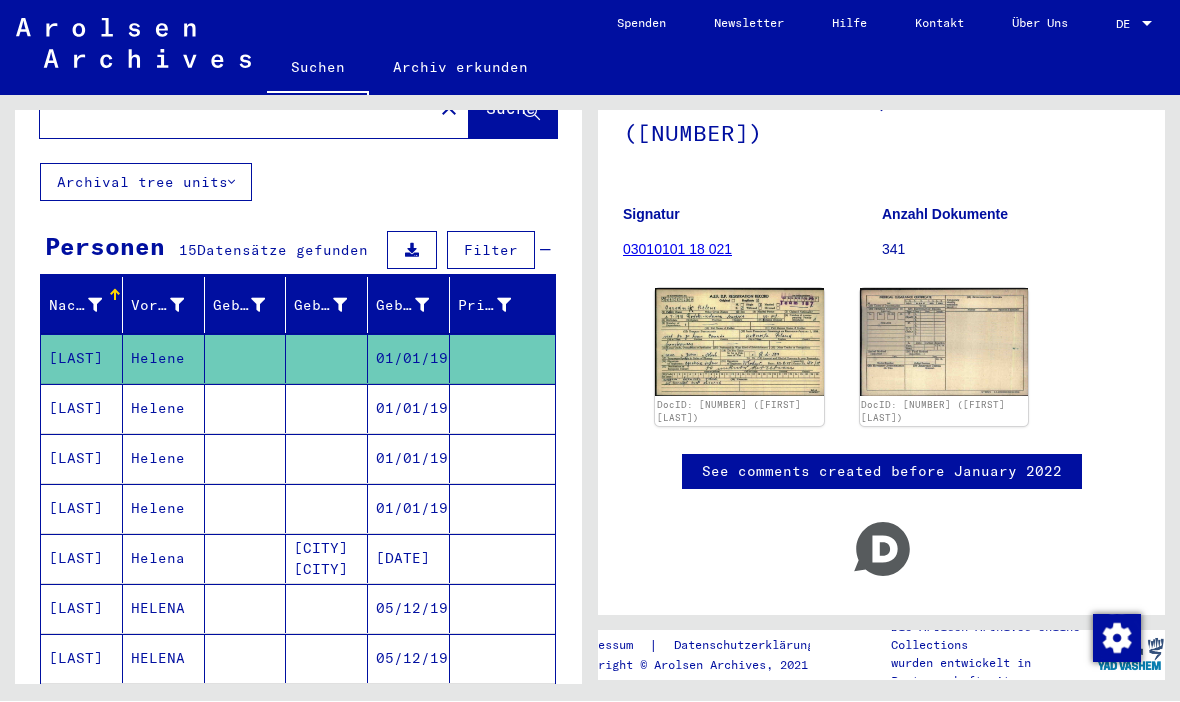 scroll, scrollTop: 196, scrollLeft: 0, axis: vertical 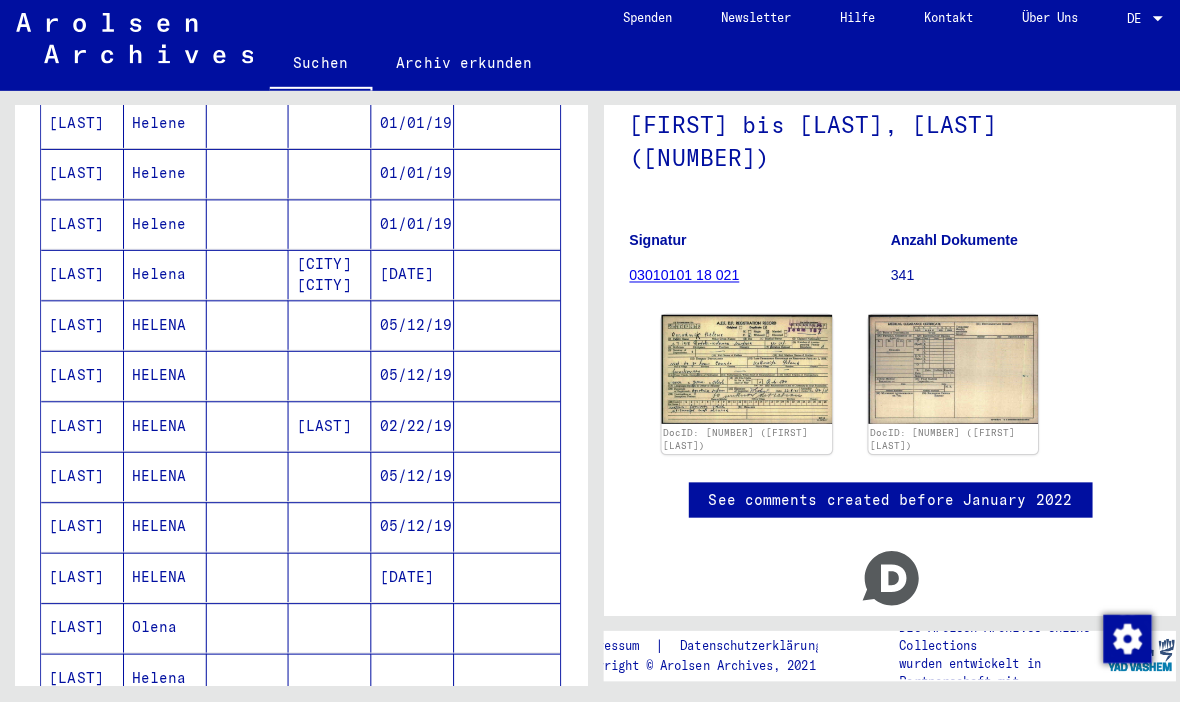 click on "[LAST]" at bounding box center [82, 478] 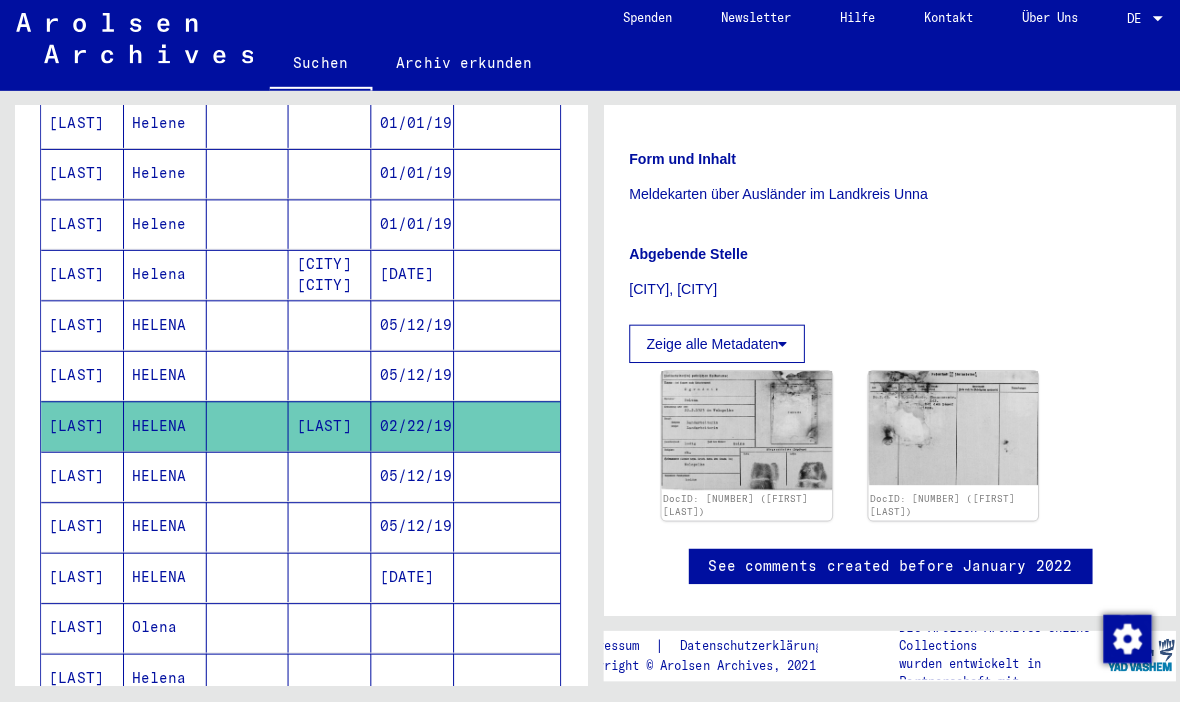 scroll, scrollTop: 382, scrollLeft: 0, axis: vertical 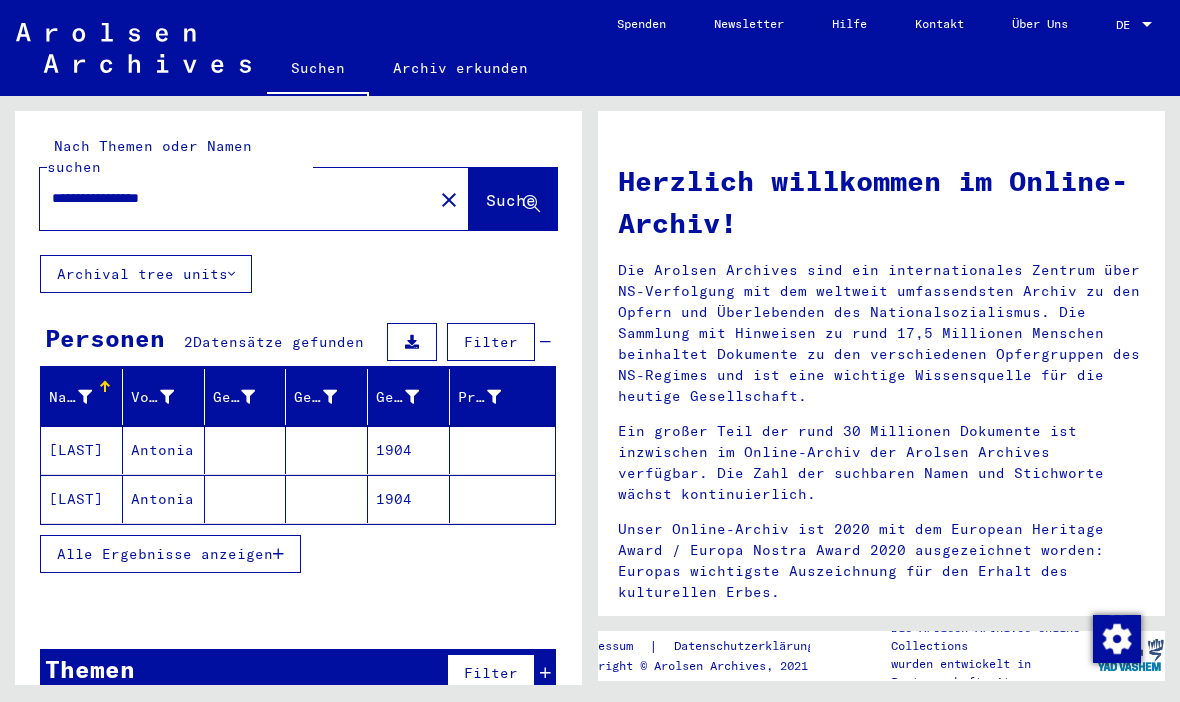type on "********" 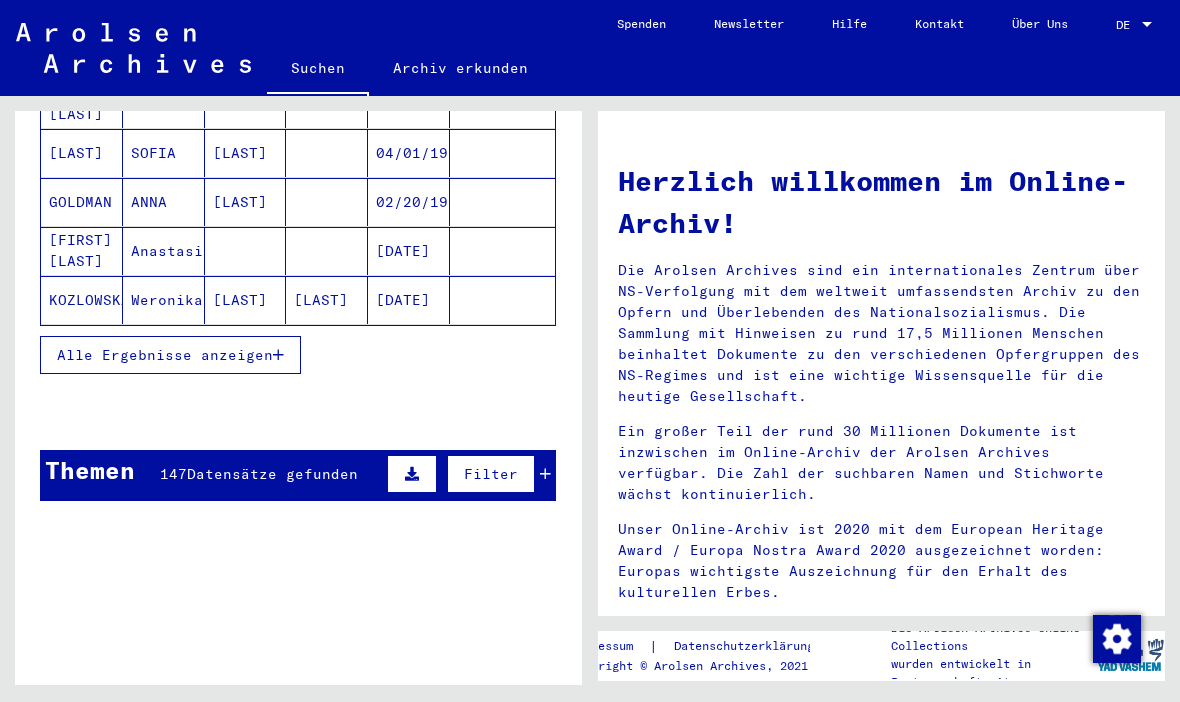 scroll, scrollTop: 355, scrollLeft: 0, axis: vertical 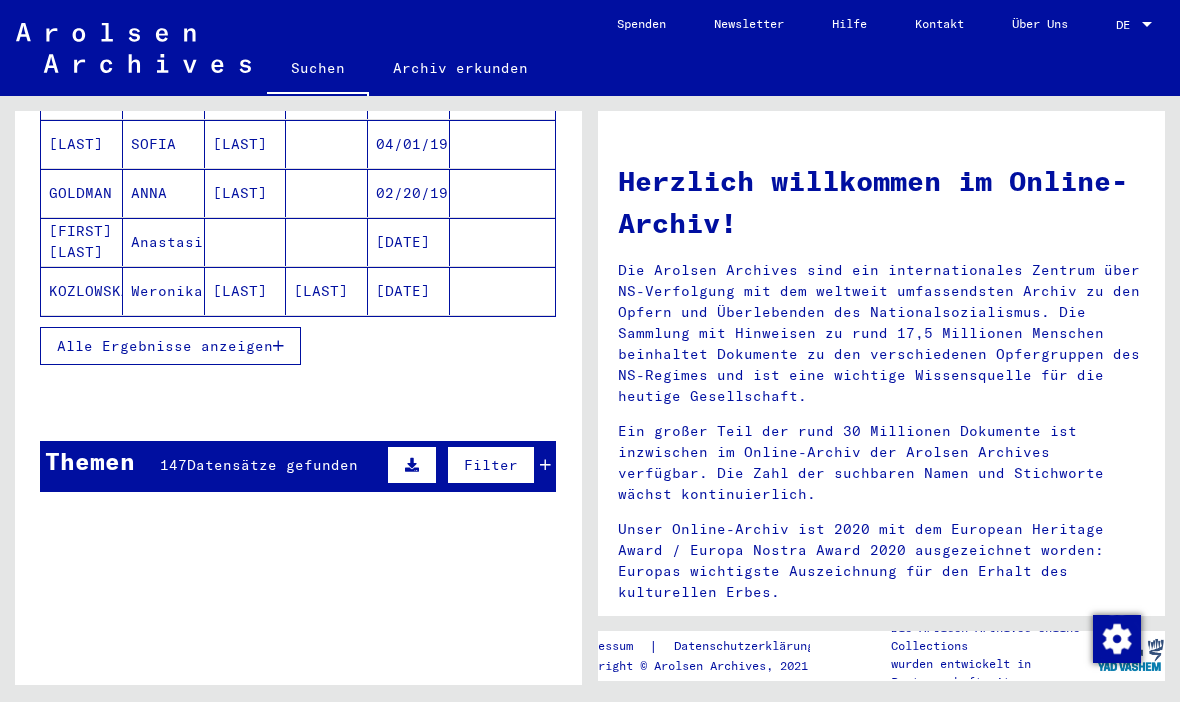 click on "Alle Ergebnisse anzeigen" at bounding box center (170, 346) 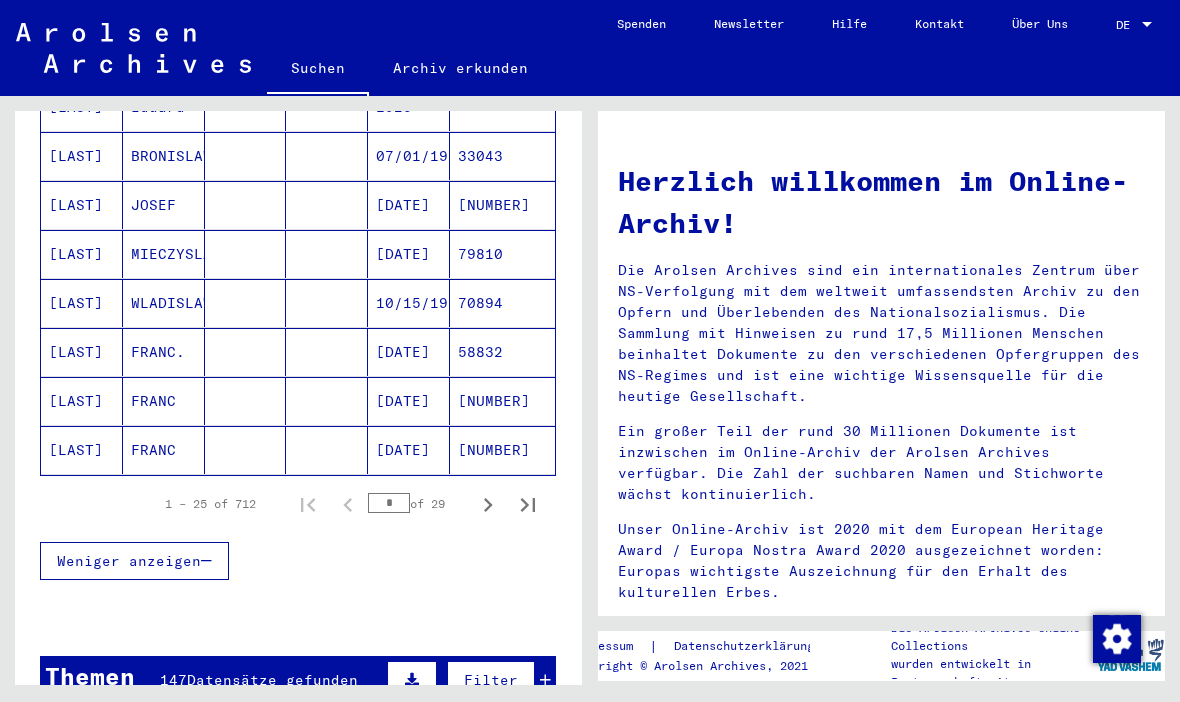 scroll, scrollTop: 1180, scrollLeft: 0, axis: vertical 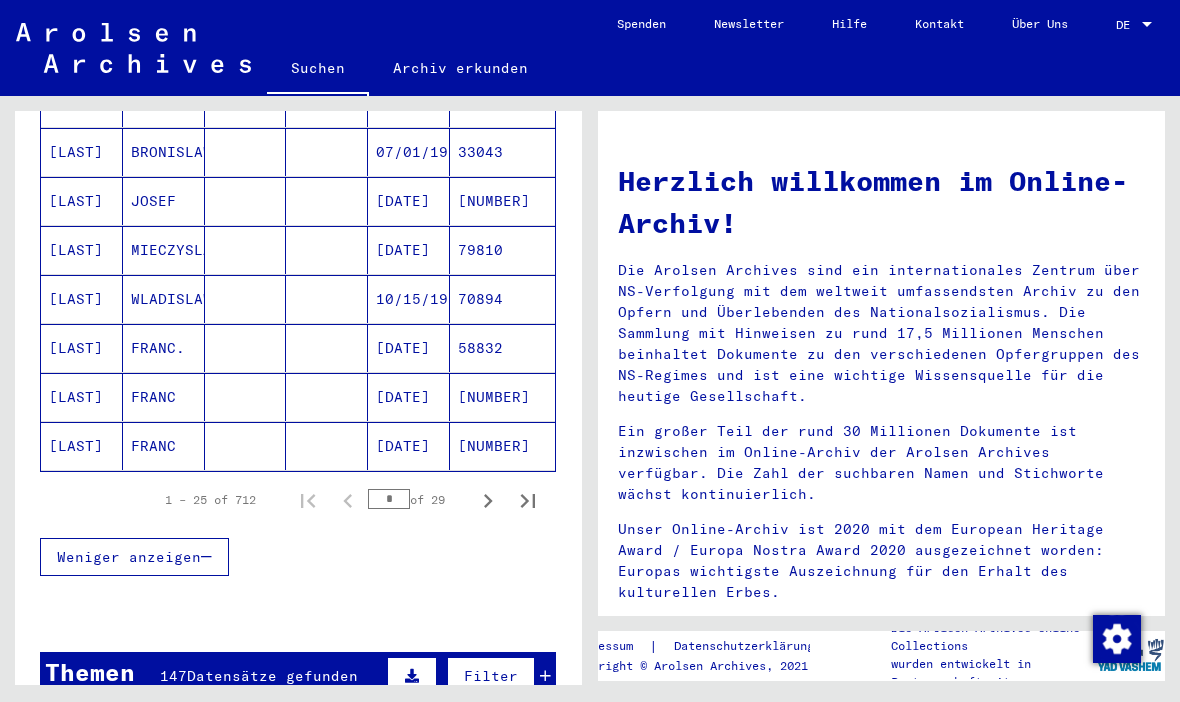 click on "Weniger anzeigen" at bounding box center [129, 557] 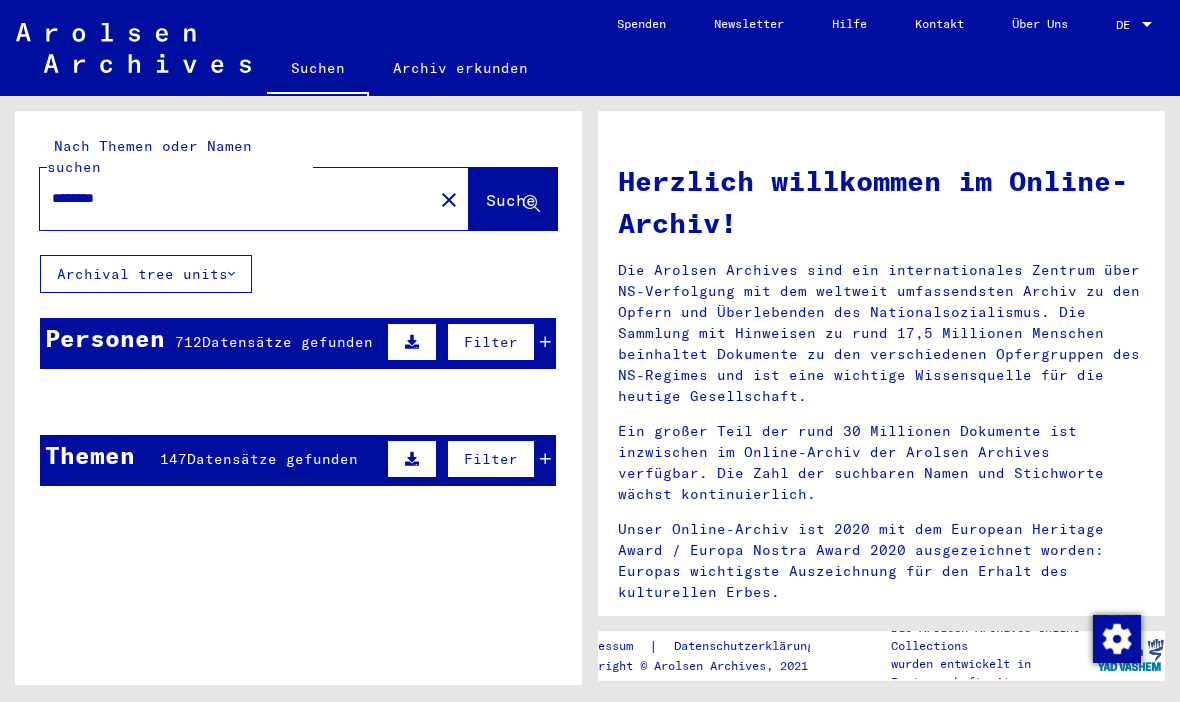 scroll, scrollTop: 0, scrollLeft: 0, axis: both 